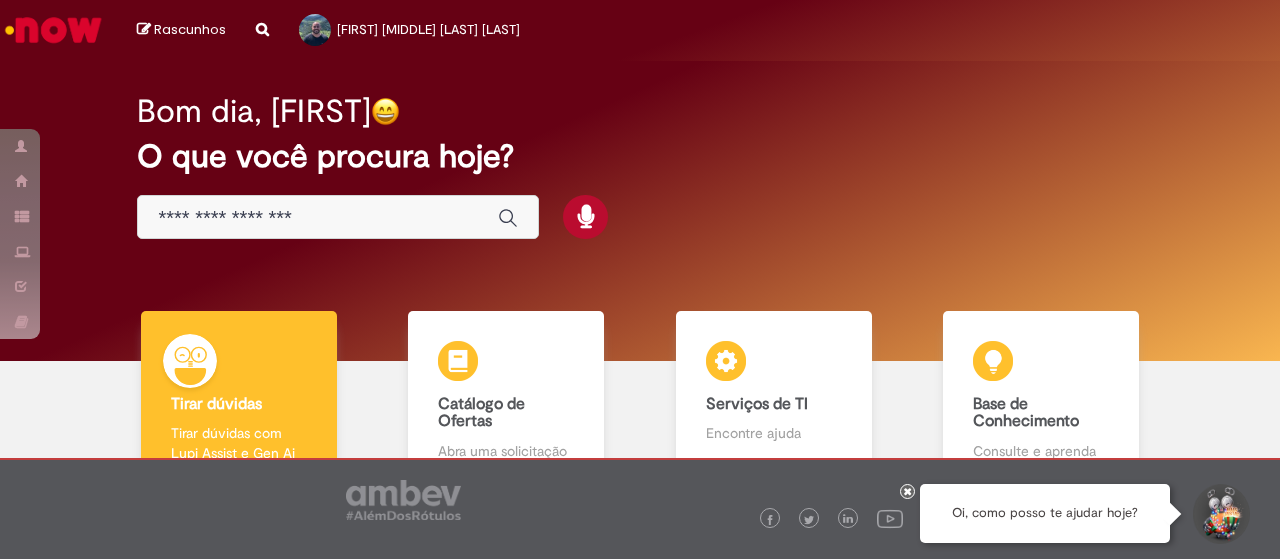 scroll, scrollTop: 0, scrollLeft: 0, axis: both 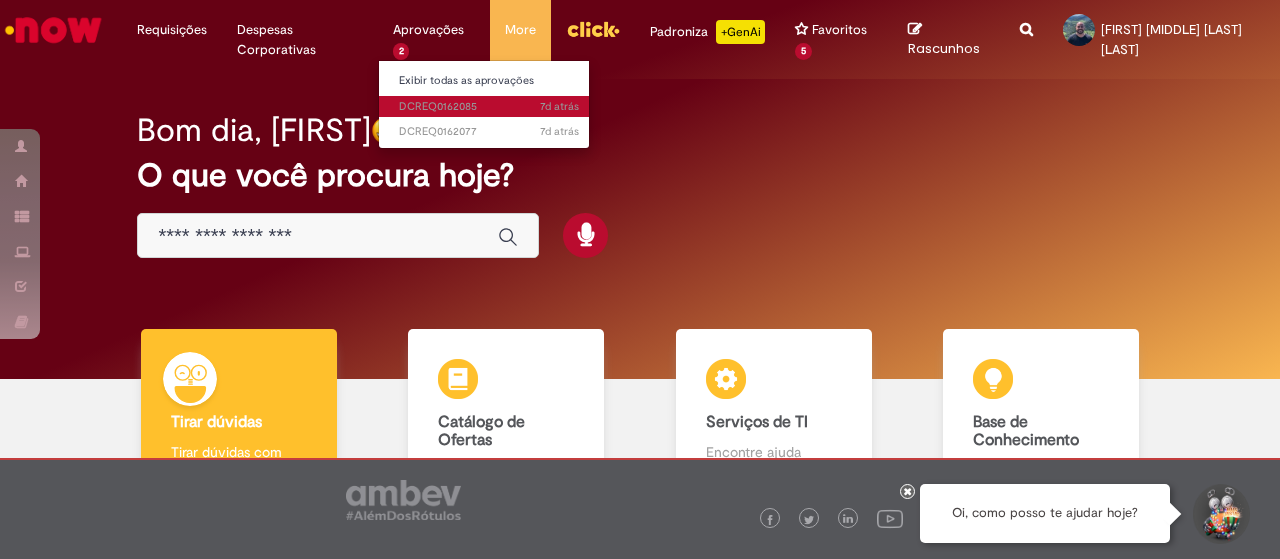 click on "7d atrás 7 dias atrás  DCREQ0162085" at bounding box center (489, 107) 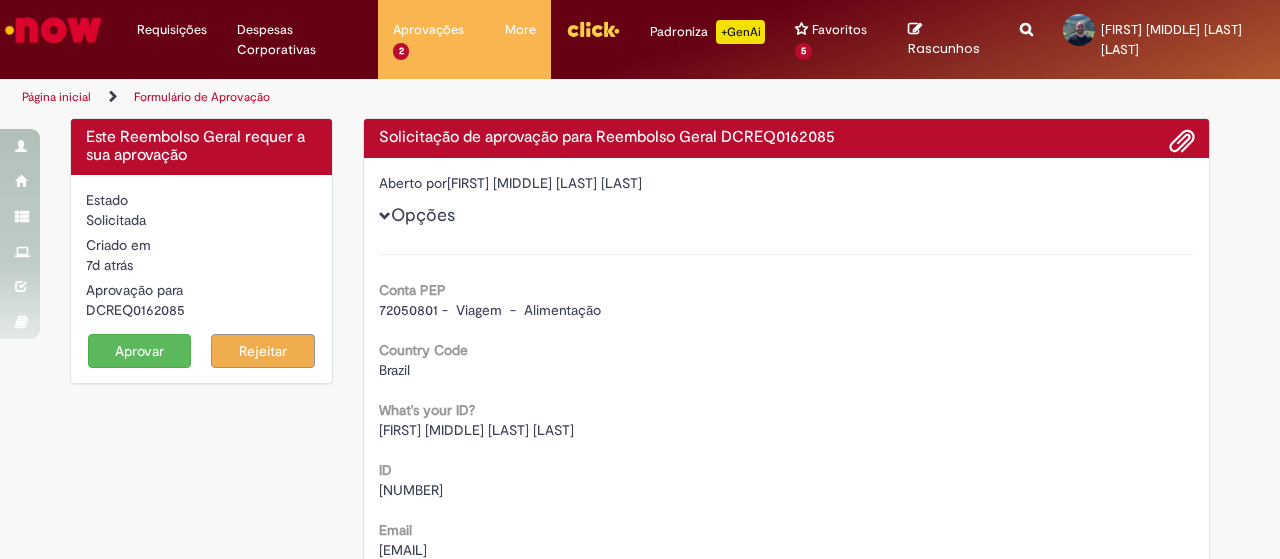 click on "Estado
Solicitada
Criado em
7d atrás 7 dias atrás
Aprovação para
DCREQ0162085
Aprovar
Rejeitar" at bounding box center (201, 279) 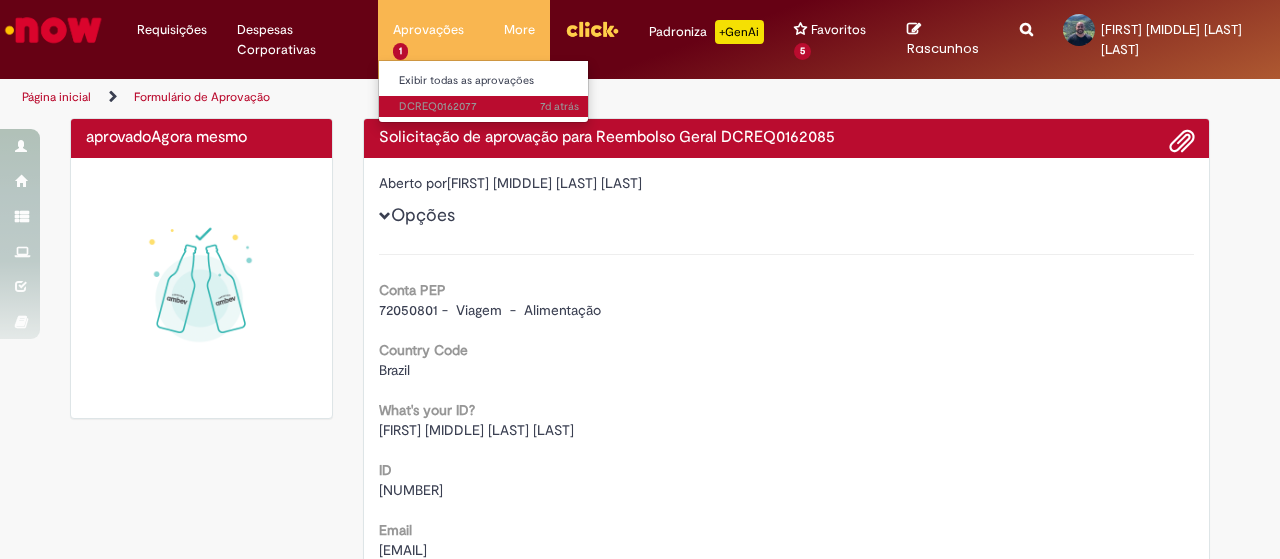 click on "7d atrás 7 dias atrás  DCREQ0162077" at bounding box center [489, 107] 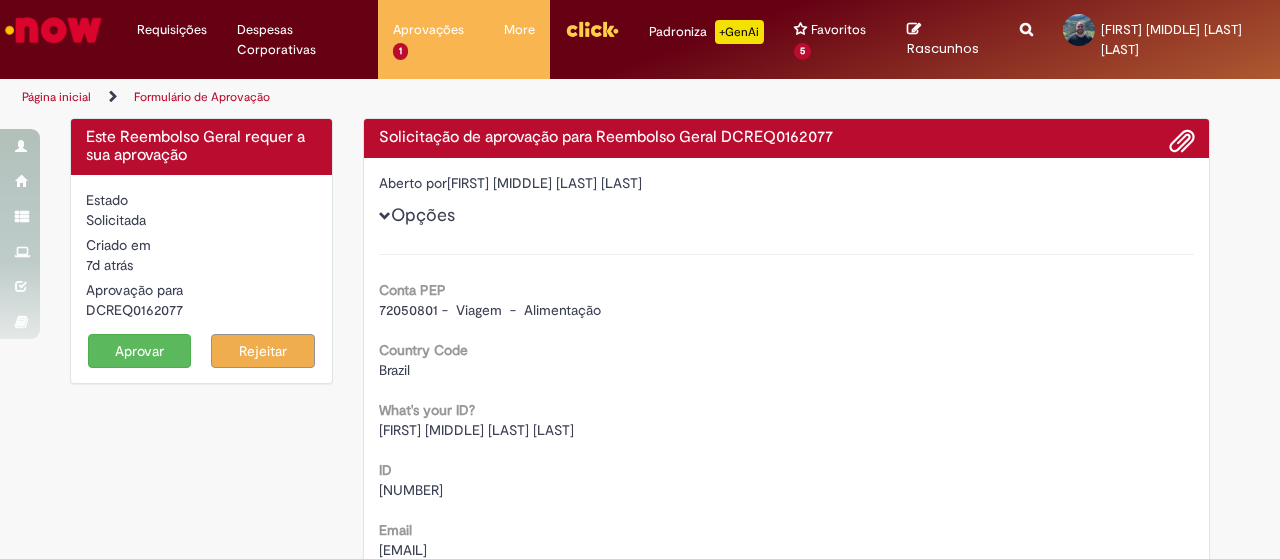 click on "Aprovar" at bounding box center [140, 351] 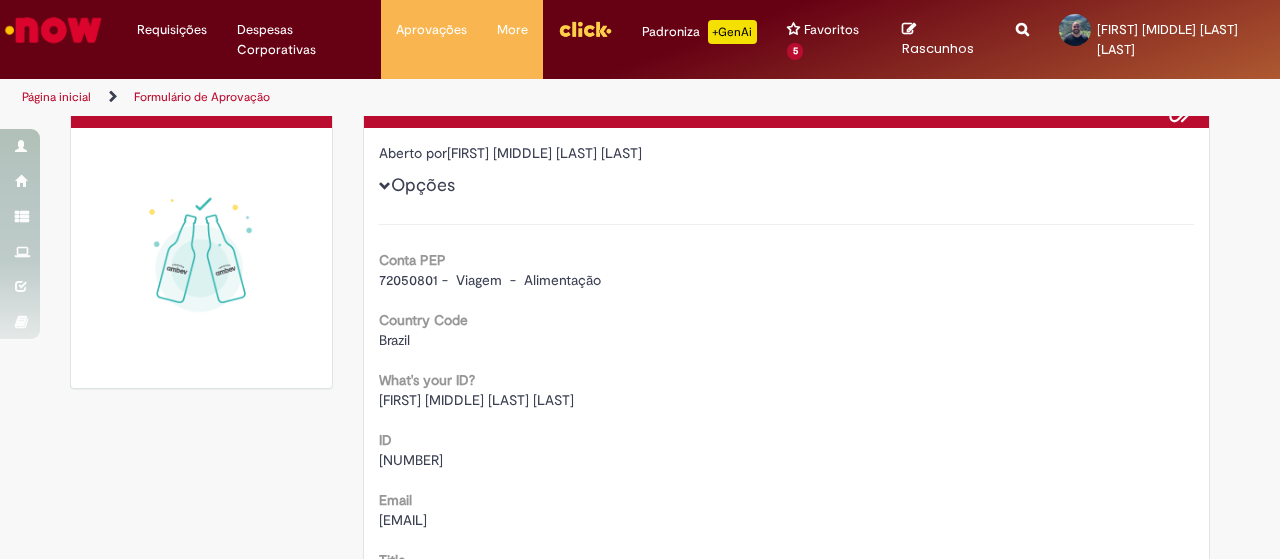 scroll, scrollTop: 0, scrollLeft: 0, axis: both 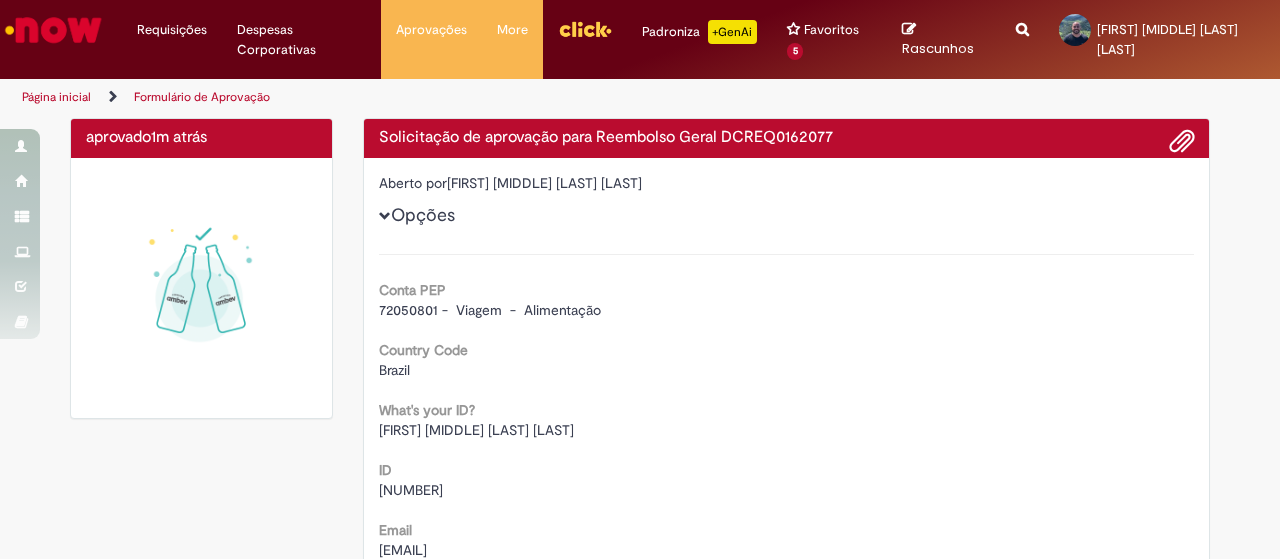 click at bounding box center (201, 288) 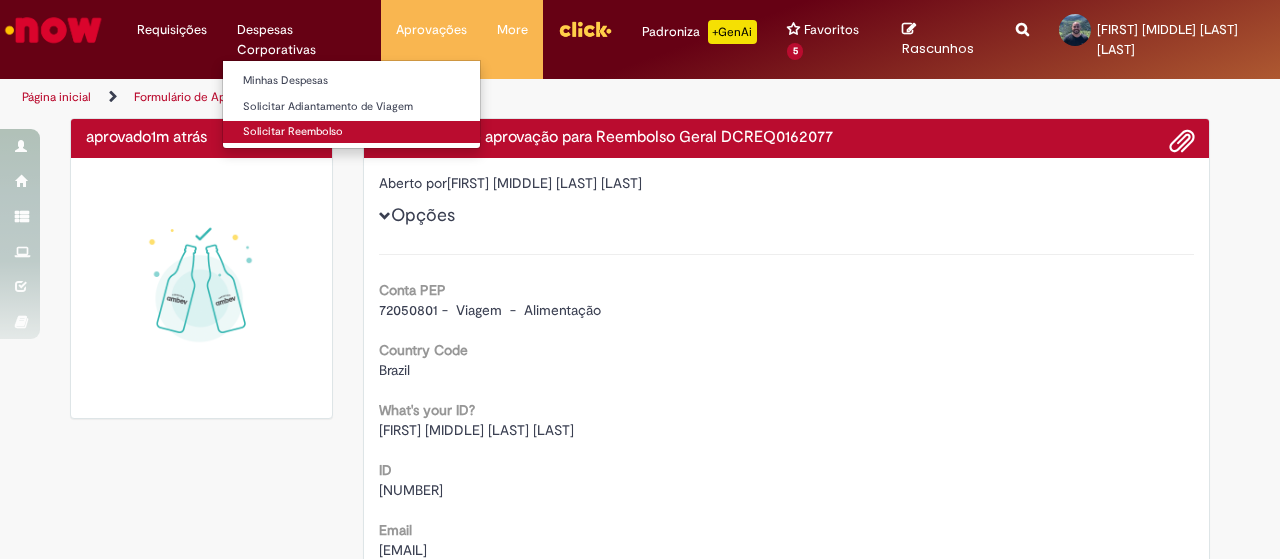click on "Solicitar Reembolso" at bounding box center [351, 132] 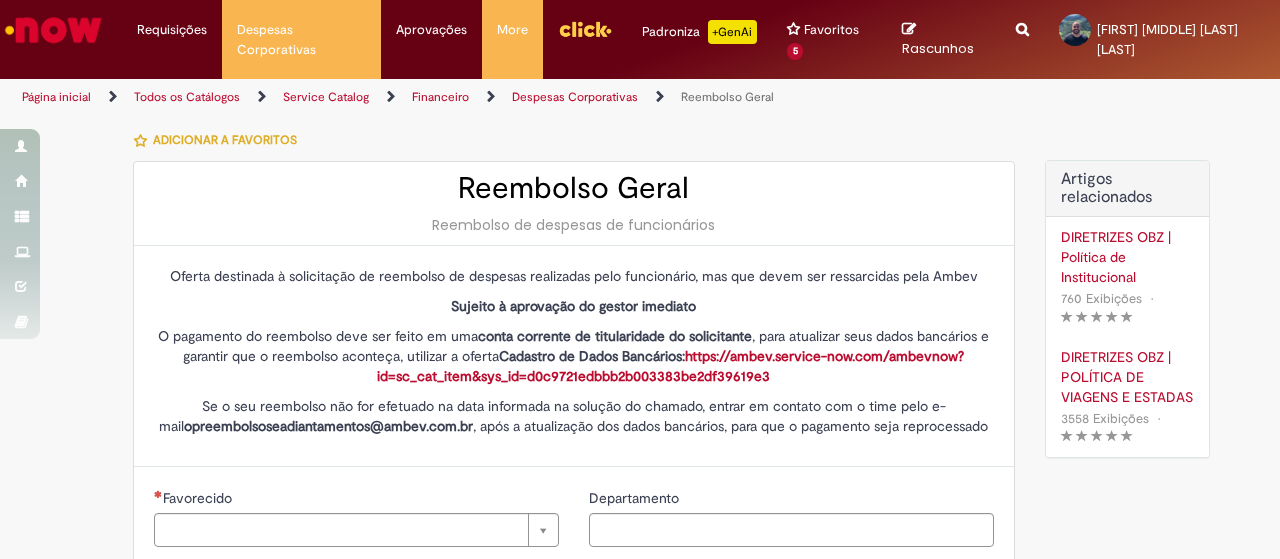 type on "********" 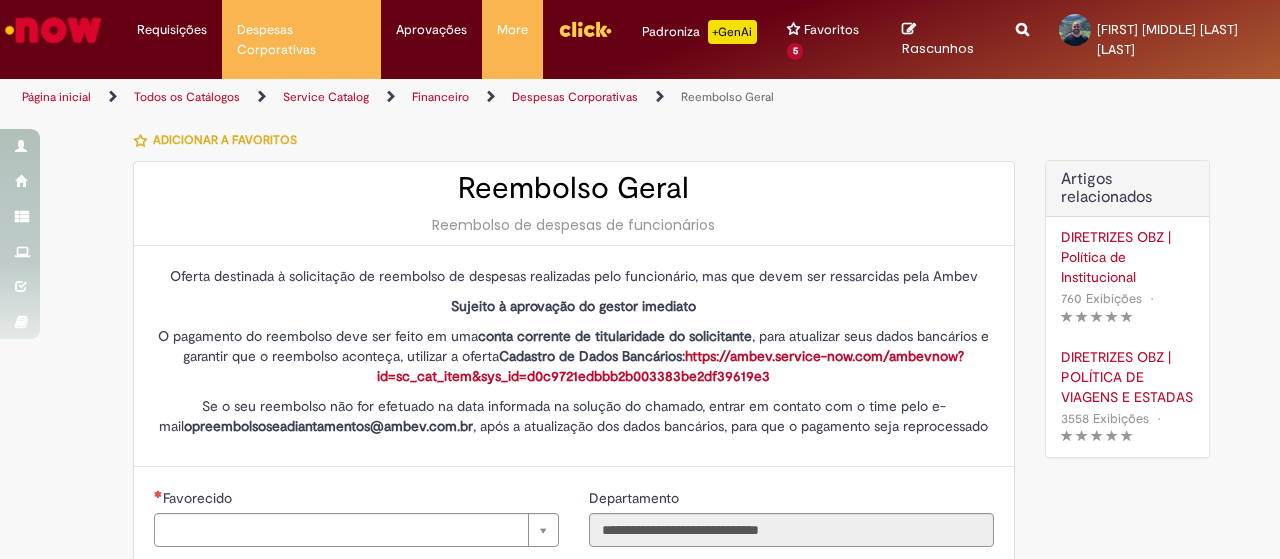 type on "**********" 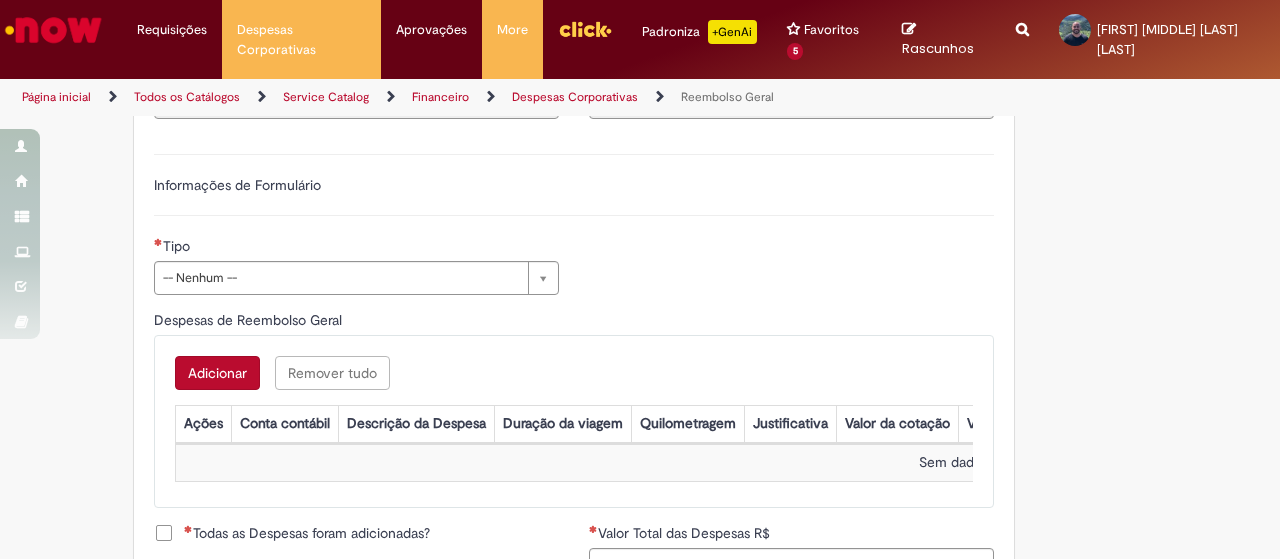scroll, scrollTop: 654, scrollLeft: 0, axis: vertical 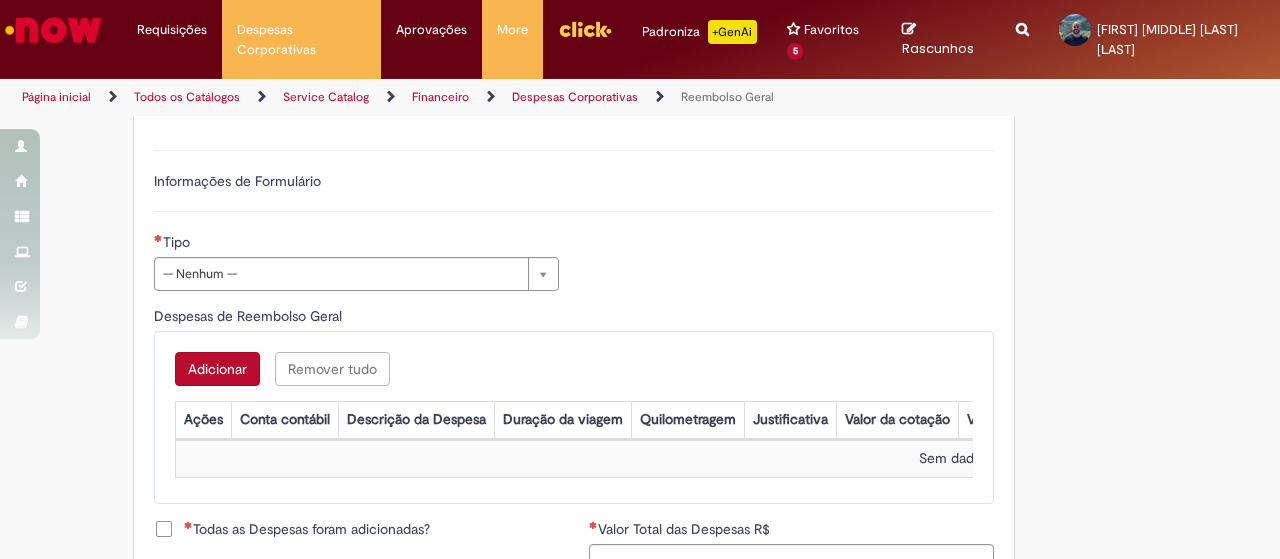type on "**********" 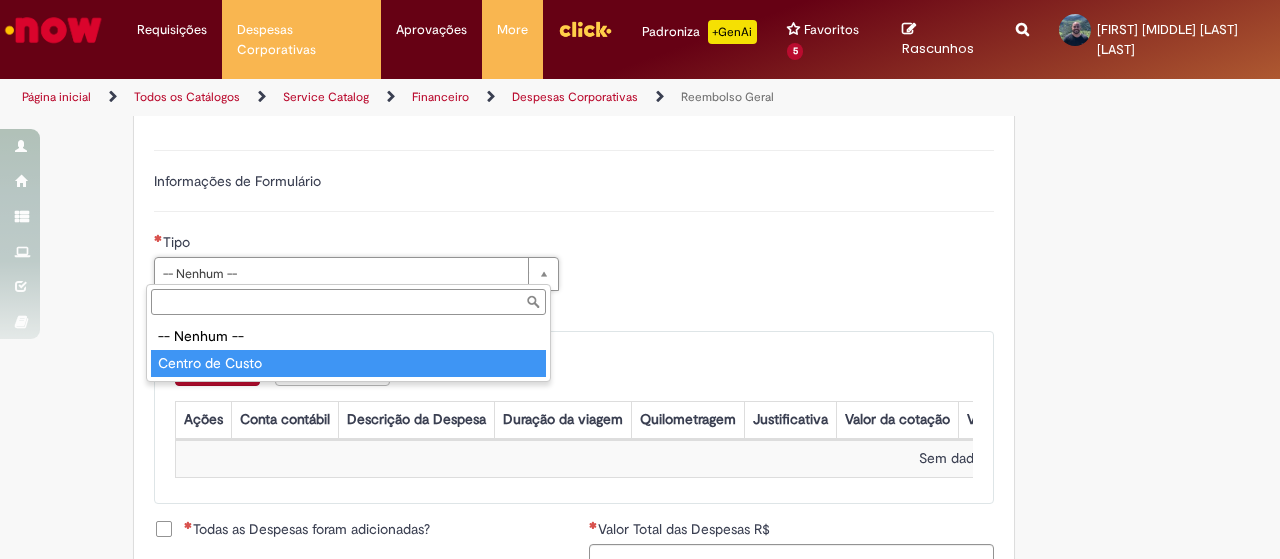 type on "**********" 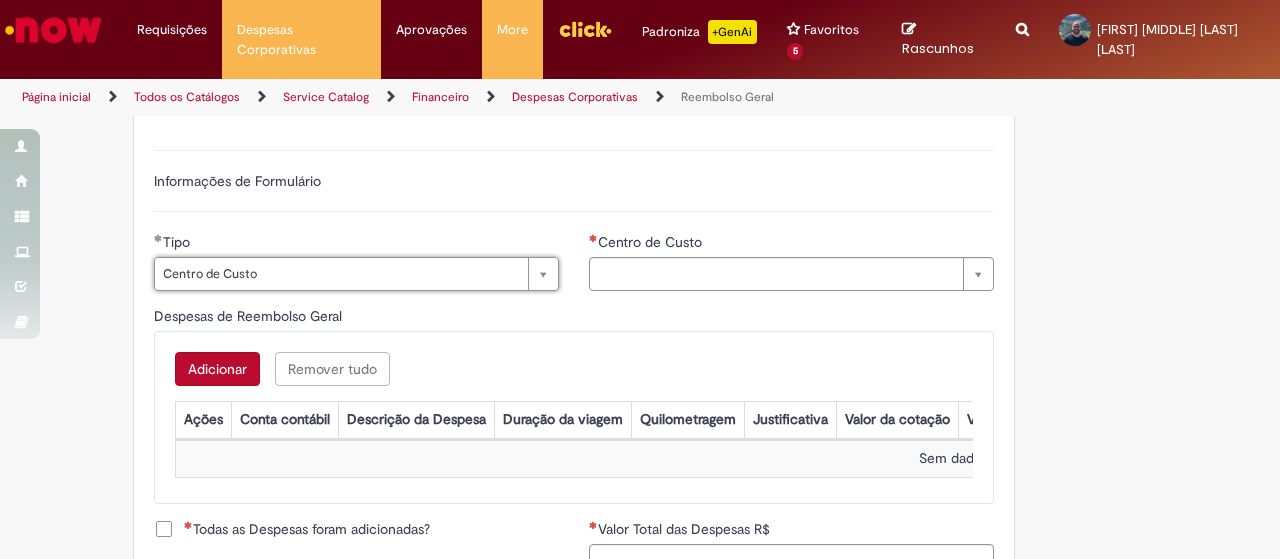 type on "**********" 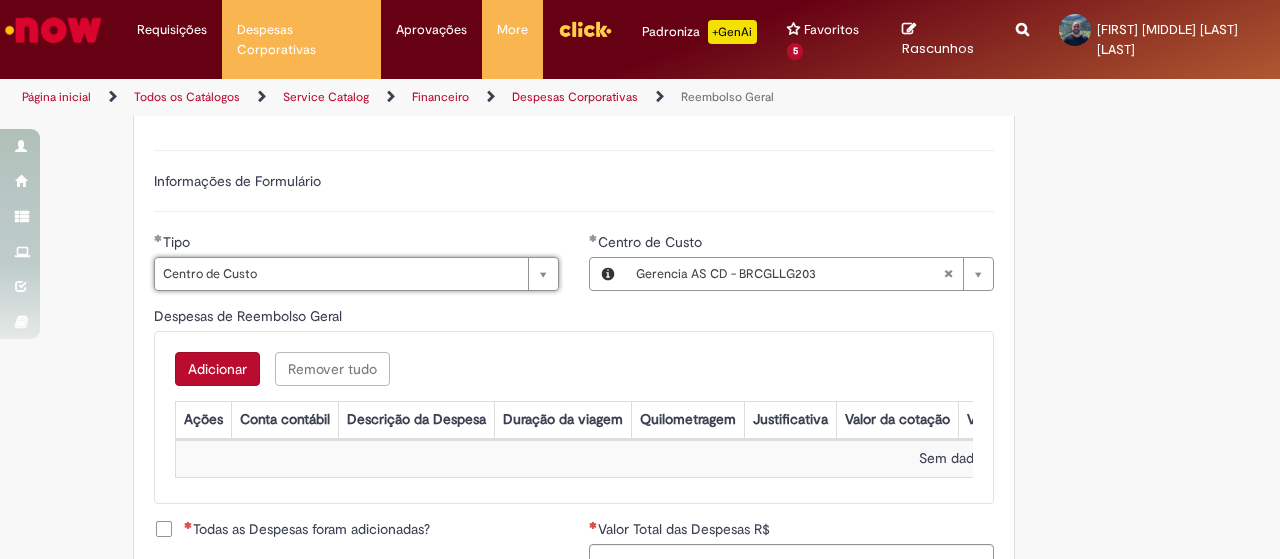 click on "Adicionar" at bounding box center (217, 369) 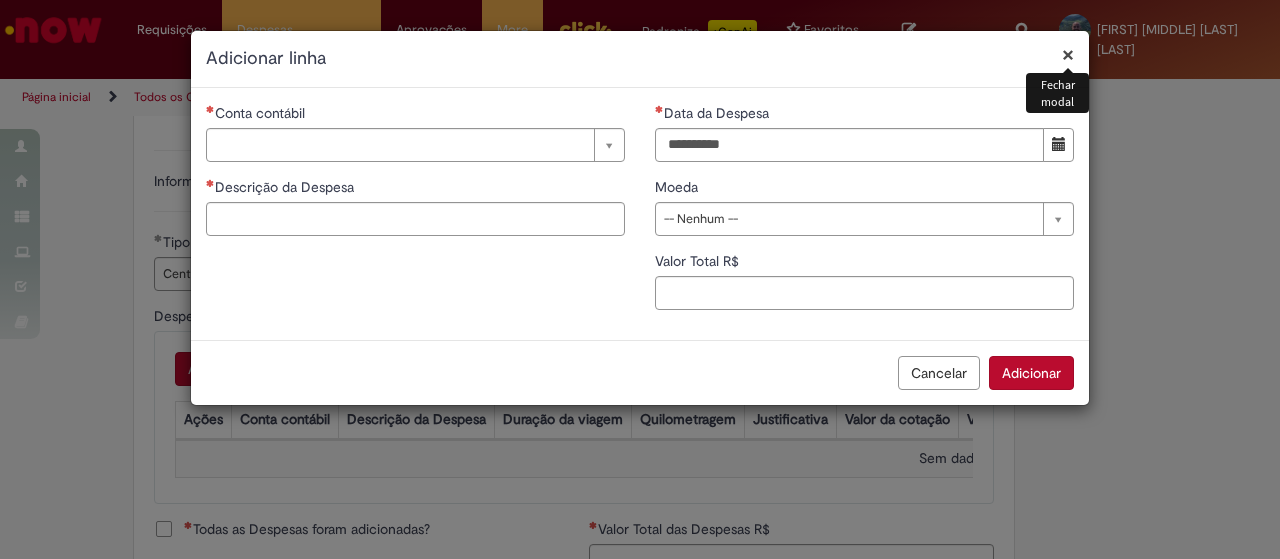 click on "Conta contábil" at bounding box center [415, 115] 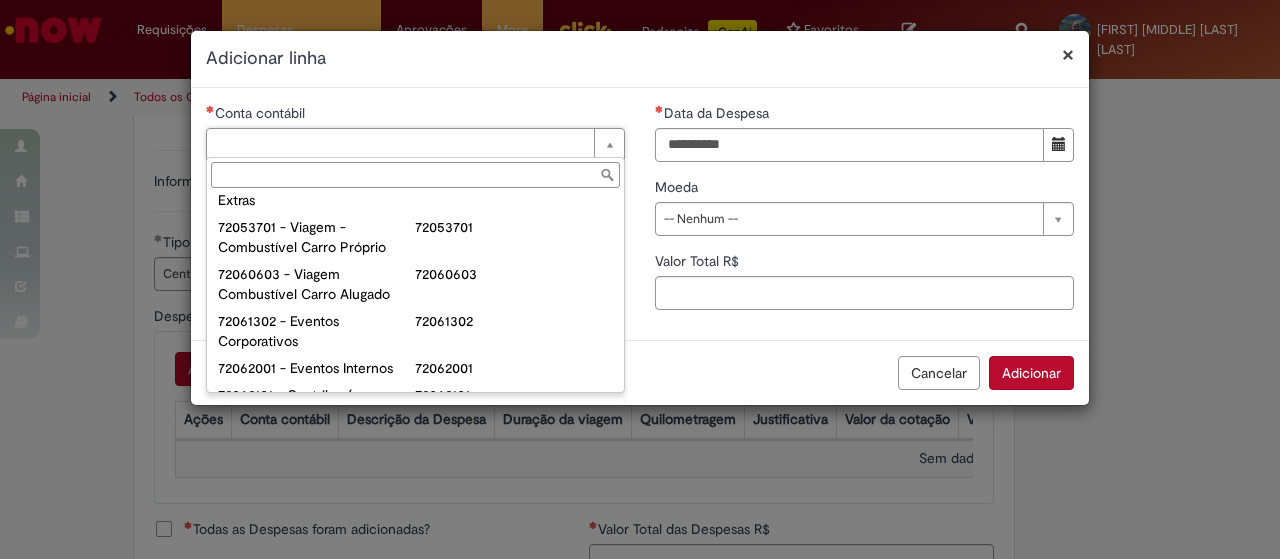 scroll, scrollTop: 1293, scrollLeft: 0, axis: vertical 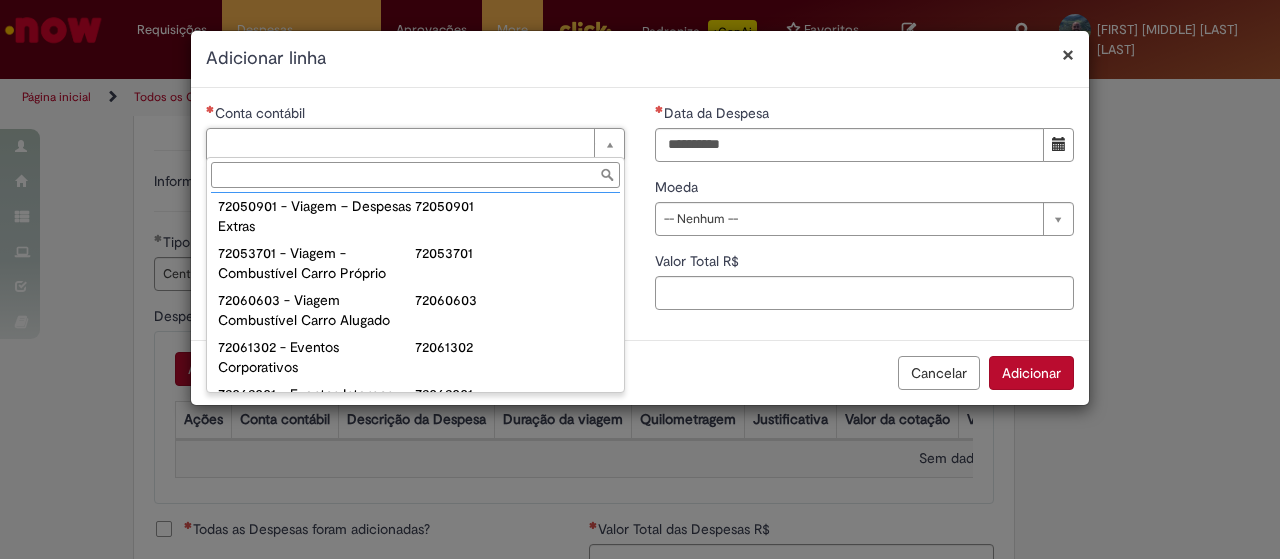 type on "**********" 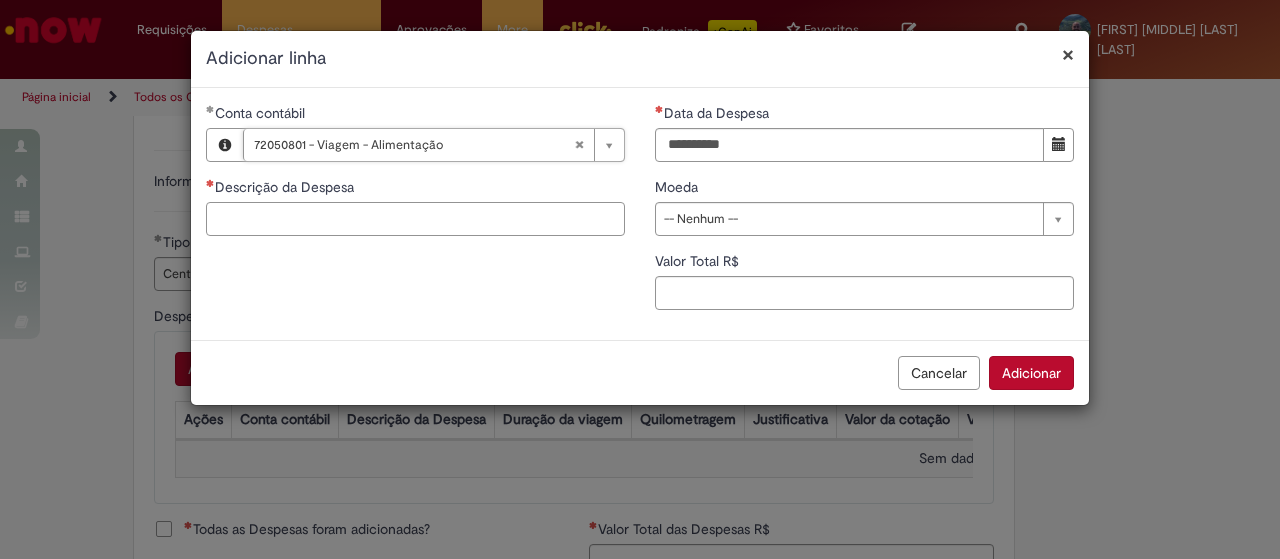 click on "Descrição da Despesa" at bounding box center (415, 219) 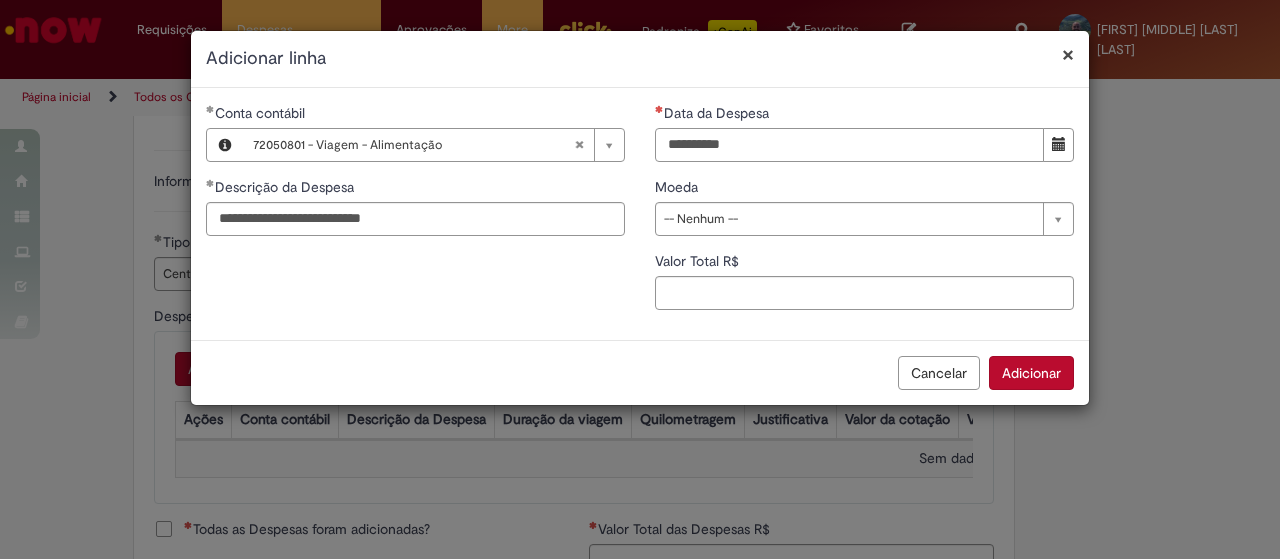 click on "Data da Despesa" at bounding box center [849, 145] 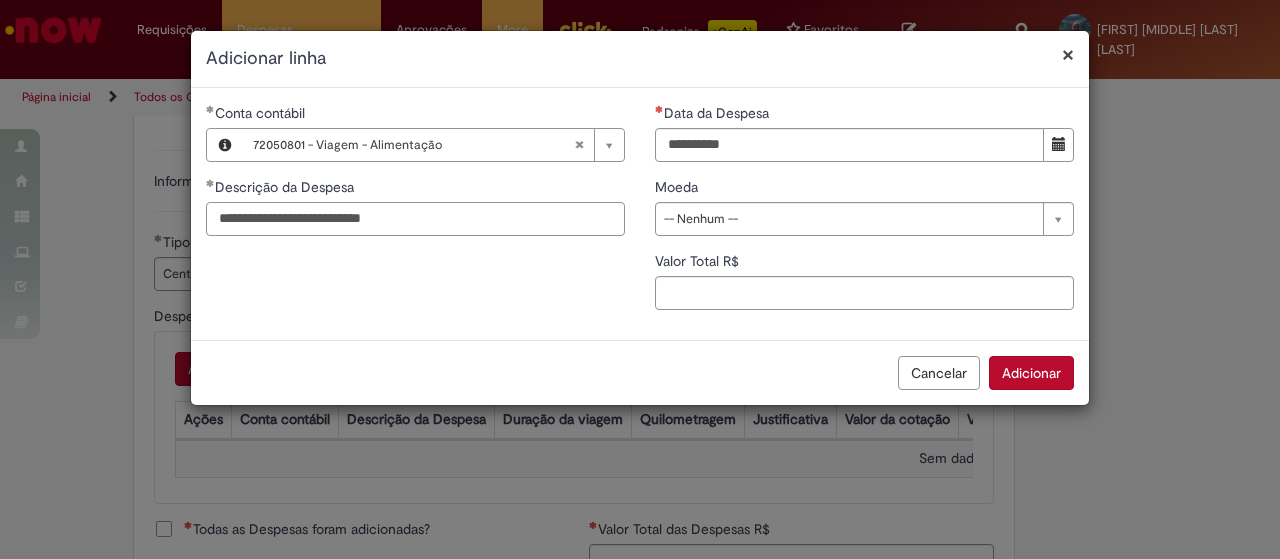 click on "**********" at bounding box center [415, 219] 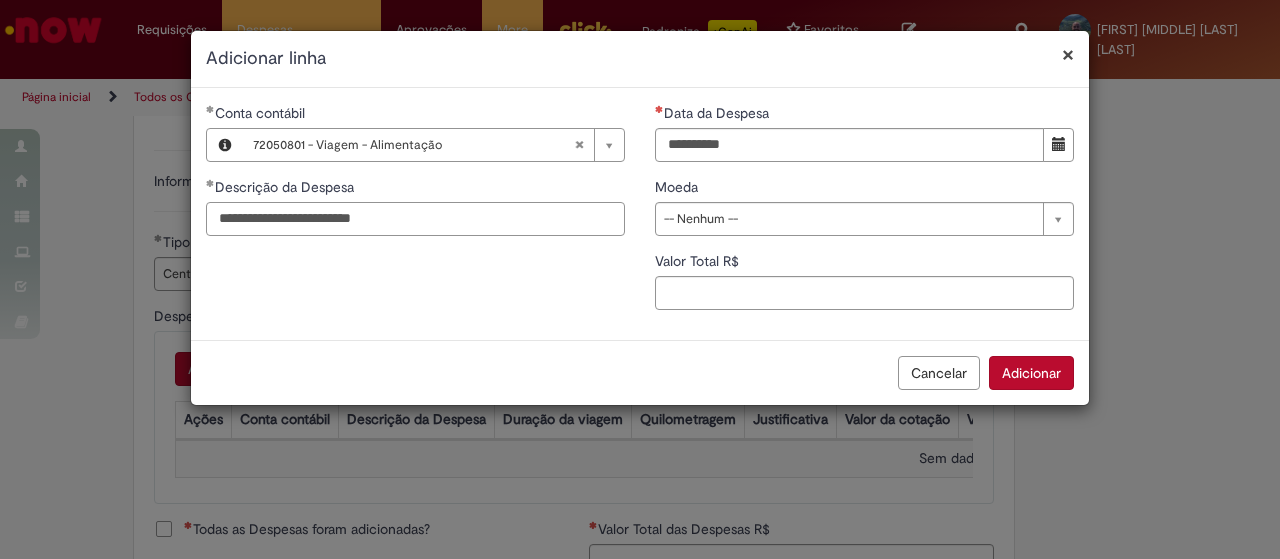 type on "**********" 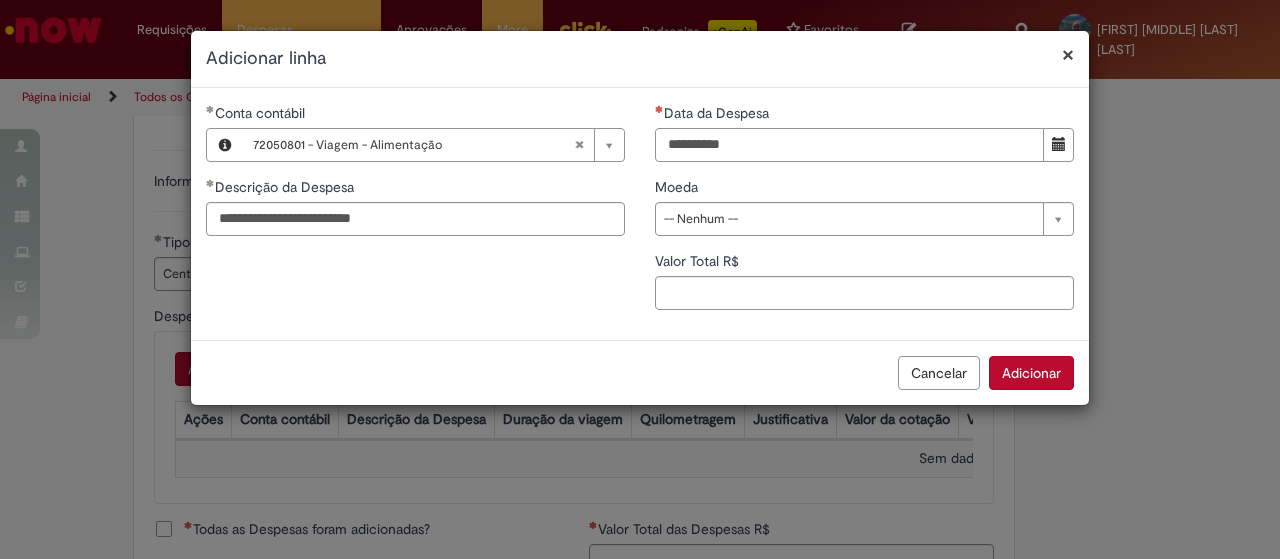 click on "Data da Despesa" at bounding box center (849, 145) 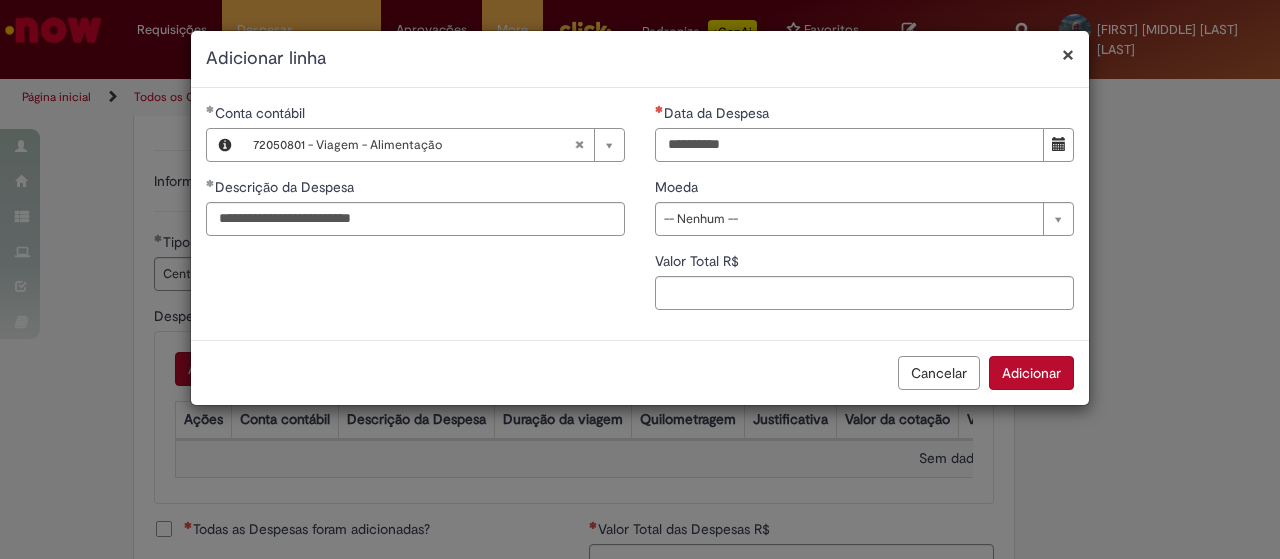 type on "**********" 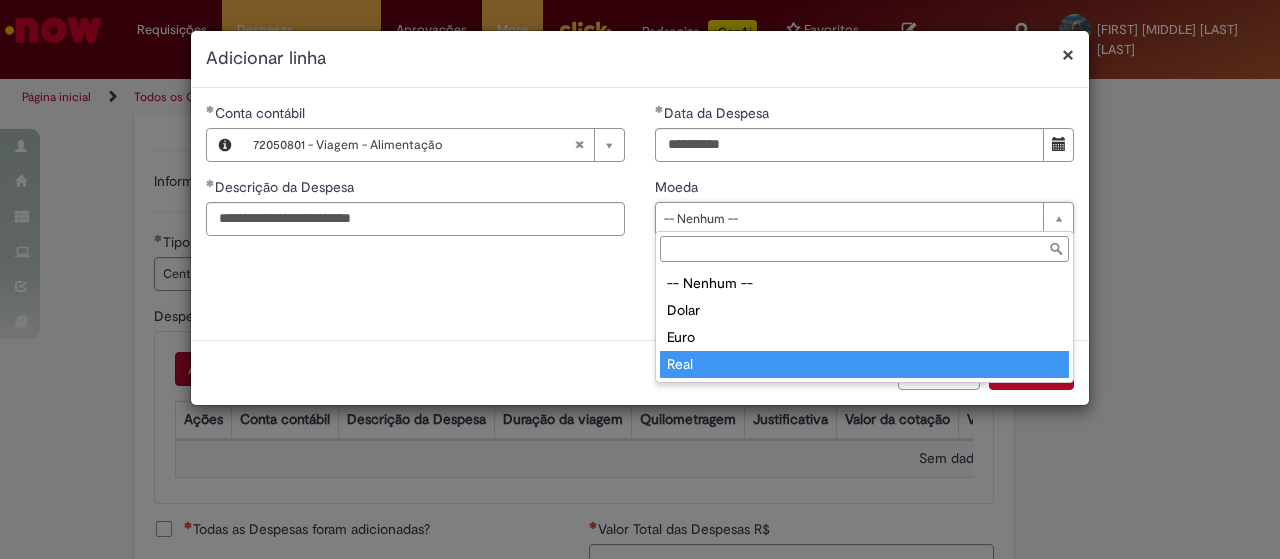 type on "****" 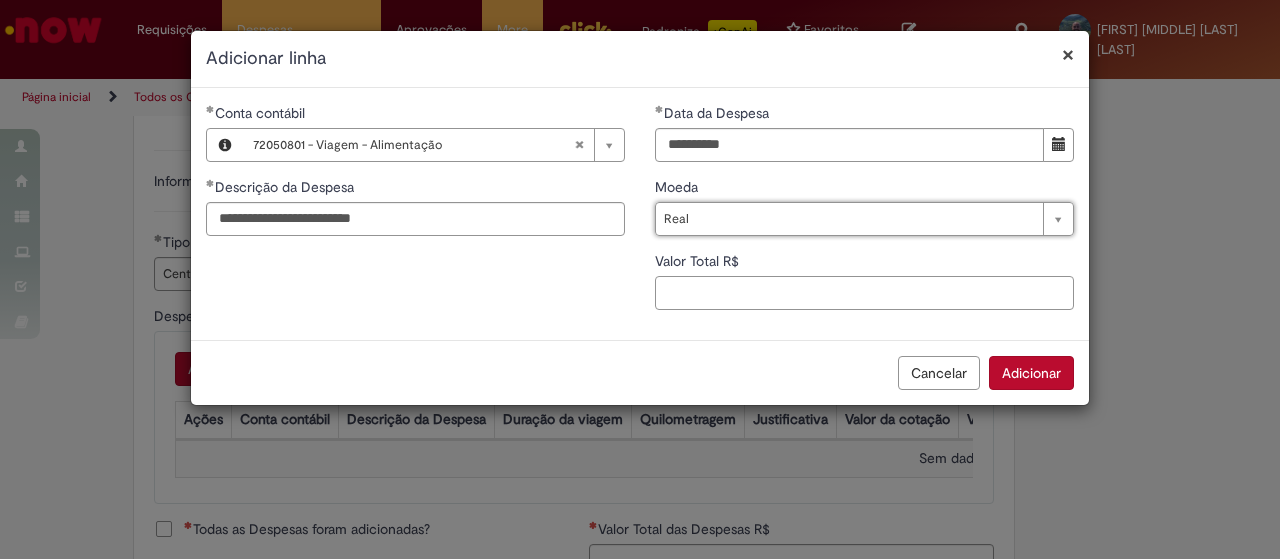 click on "Valor Total R$" at bounding box center [864, 293] 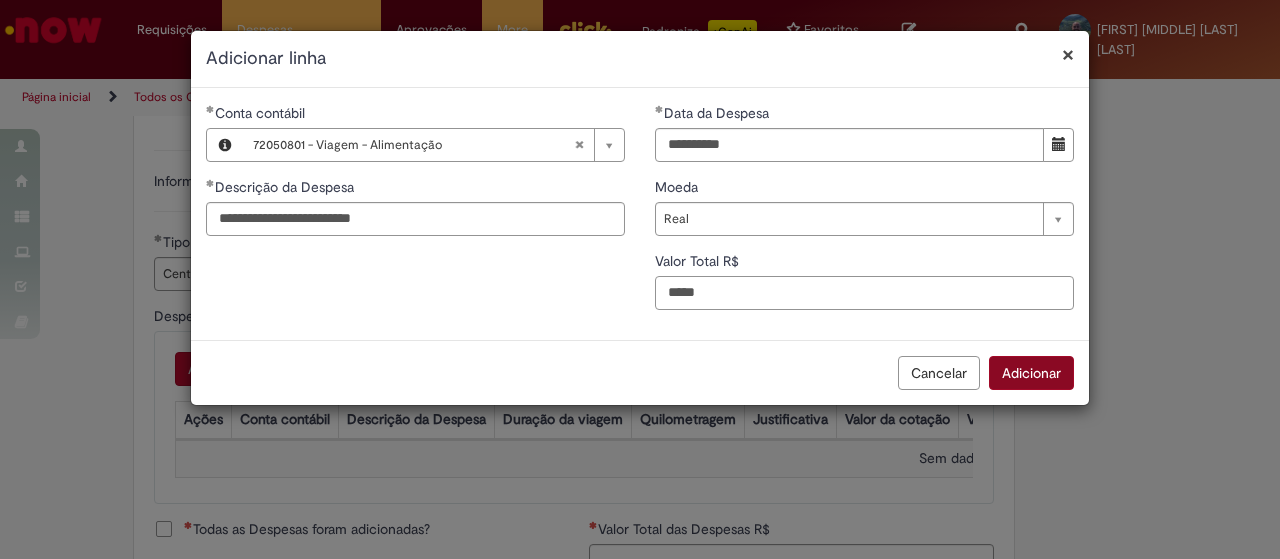 type on "*****" 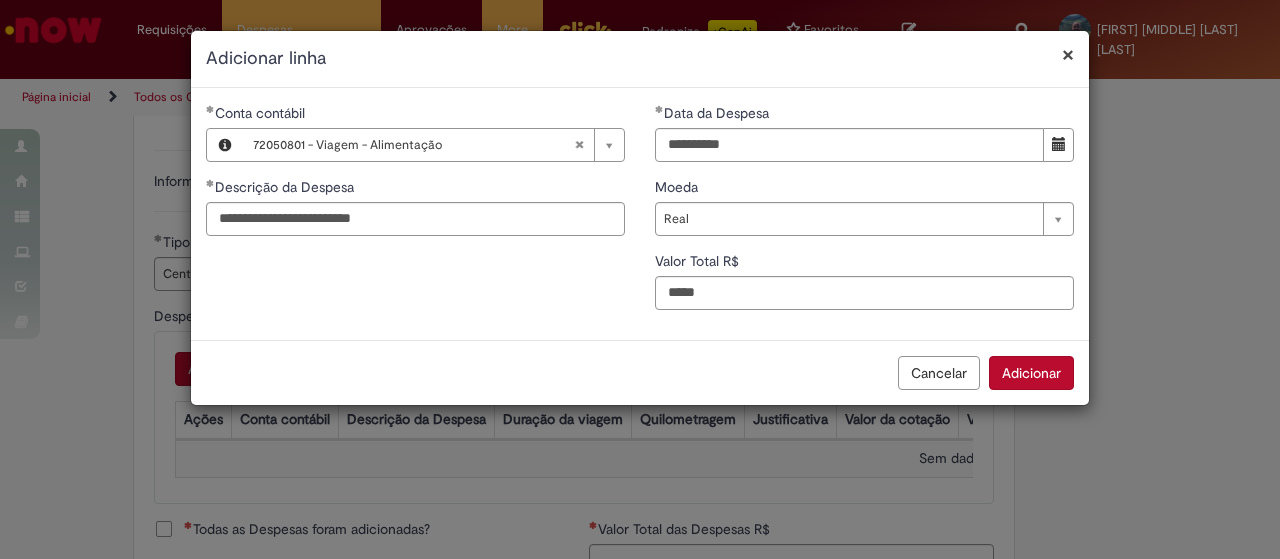 click on "Adicionar" at bounding box center (1031, 373) 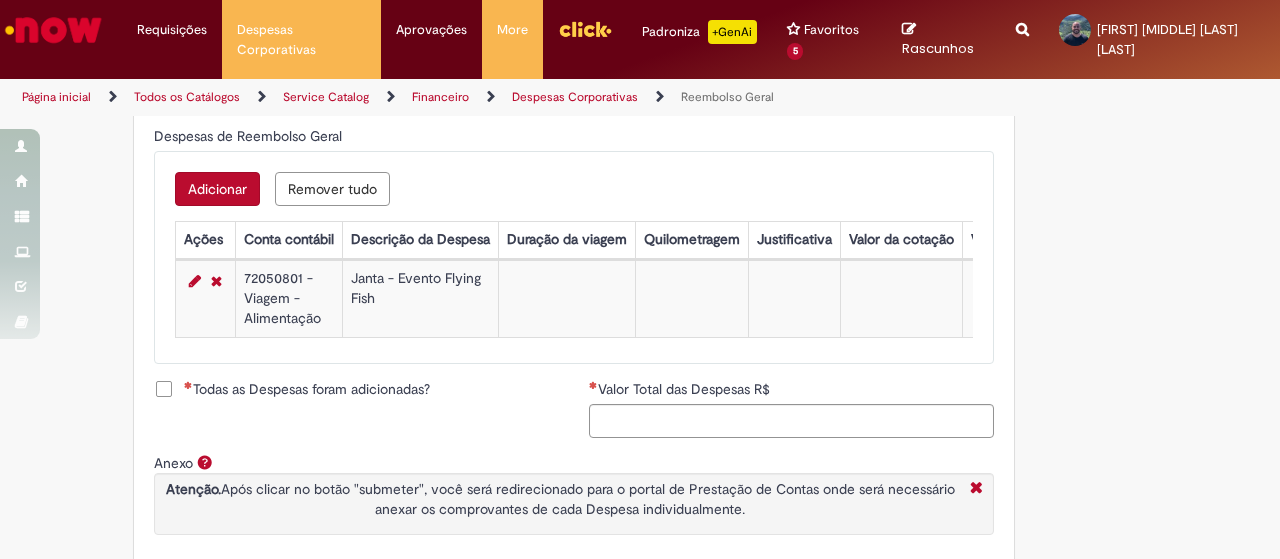 scroll, scrollTop: 842, scrollLeft: 0, axis: vertical 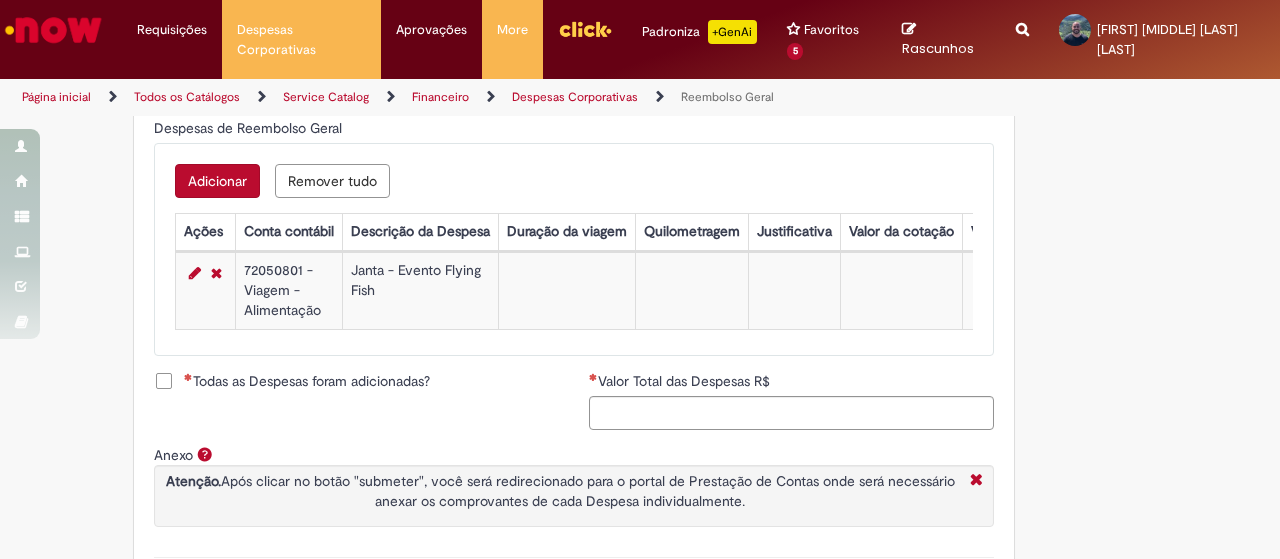 click on "Adicionar" at bounding box center [217, 181] 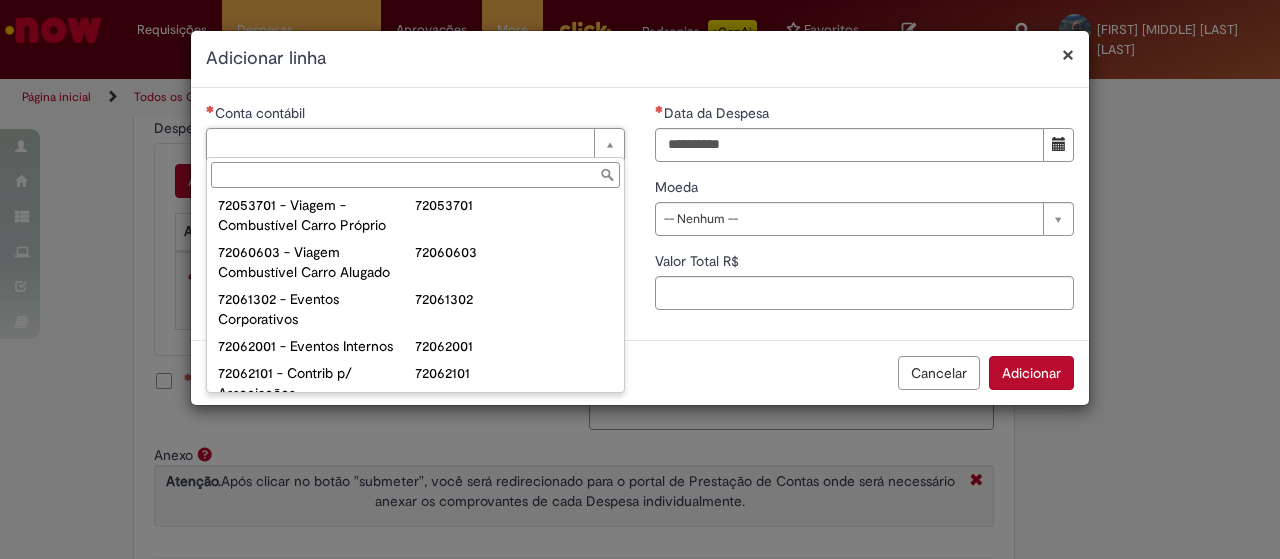 scroll, scrollTop: 1342, scrollLeft: 0, axis: vertical 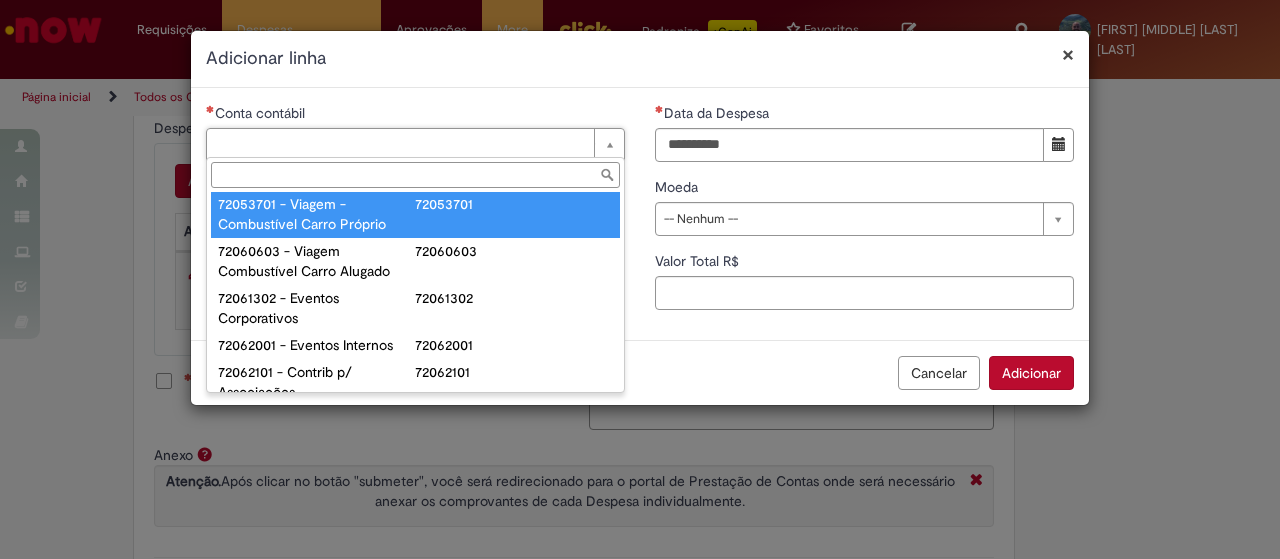 type on "**********" 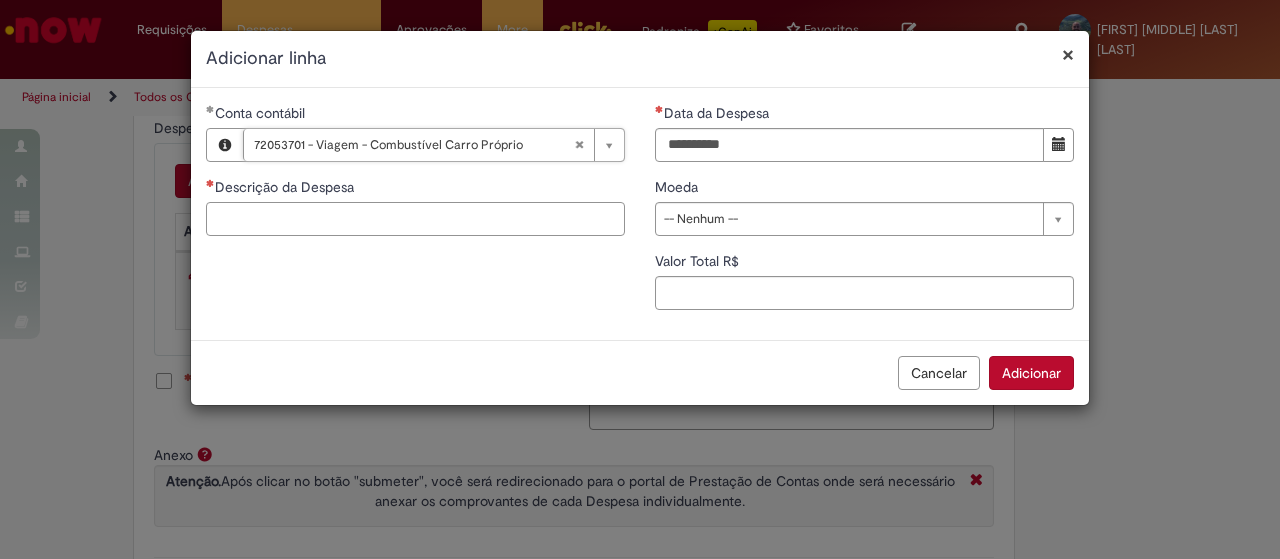 click on "Descrição da Despesa" at bounding box center (415, 219) 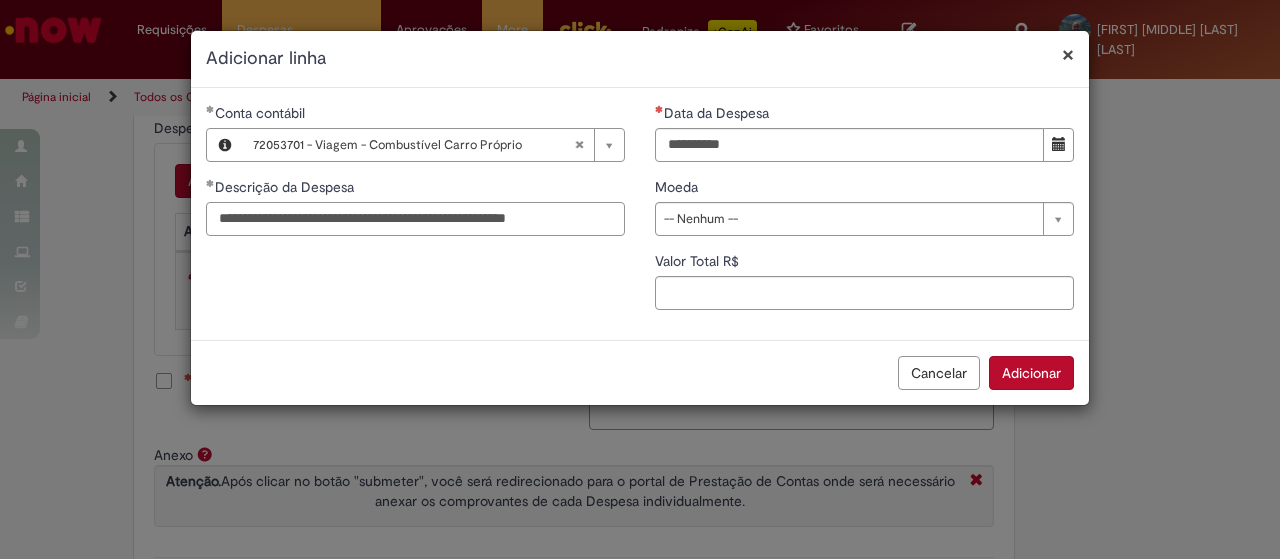 scroll, scrollTop: 0, scrollLeft: 0, axis: both 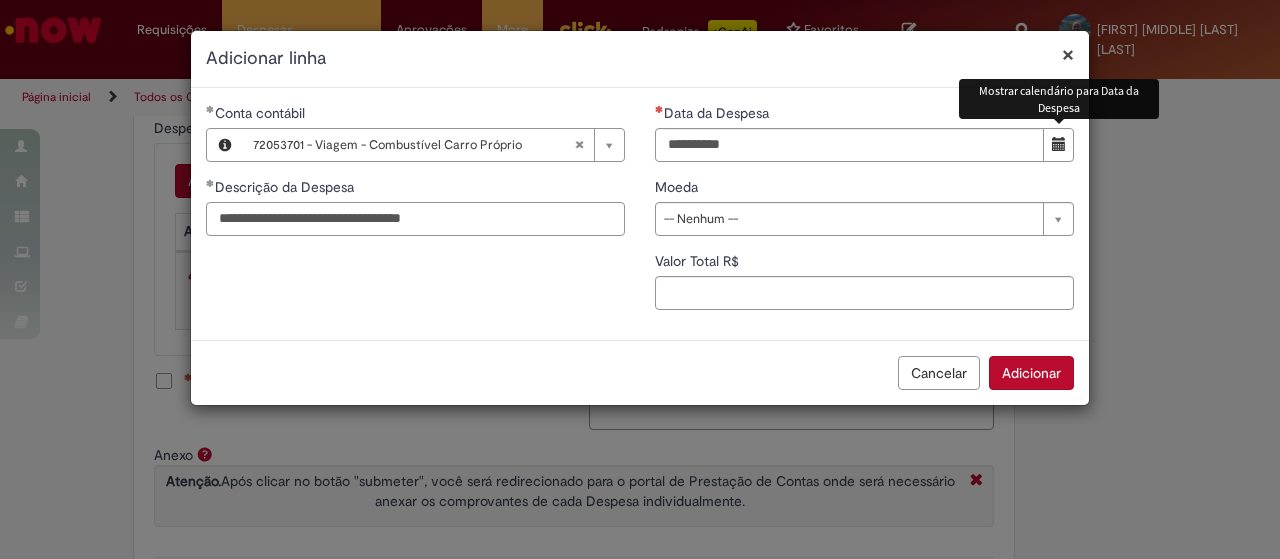 type on "**********" 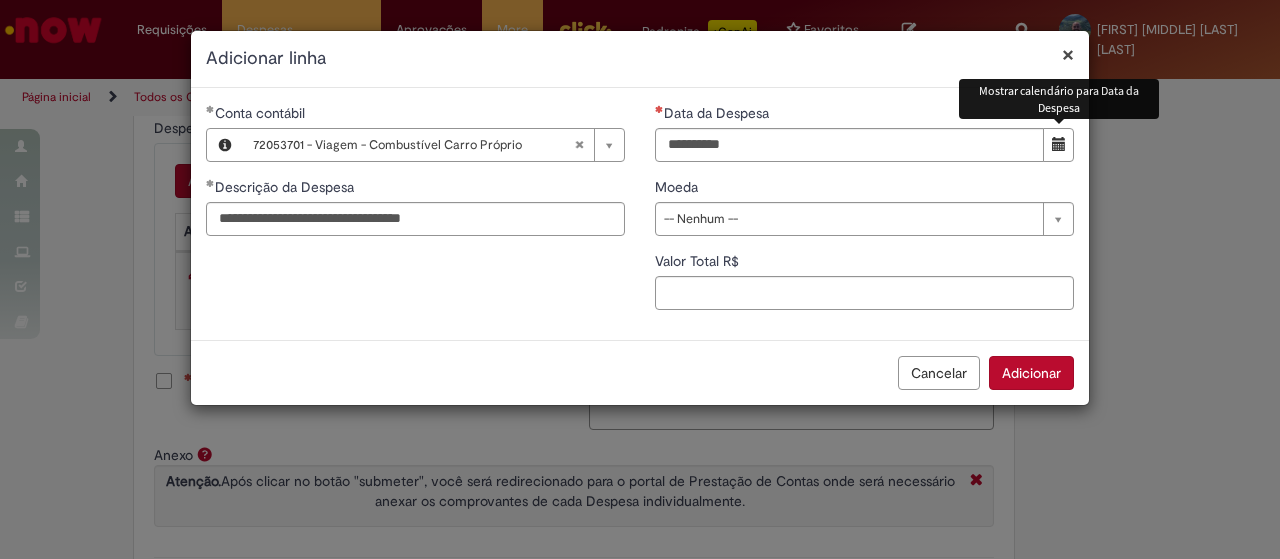 click at bounding box center [1058, 145] 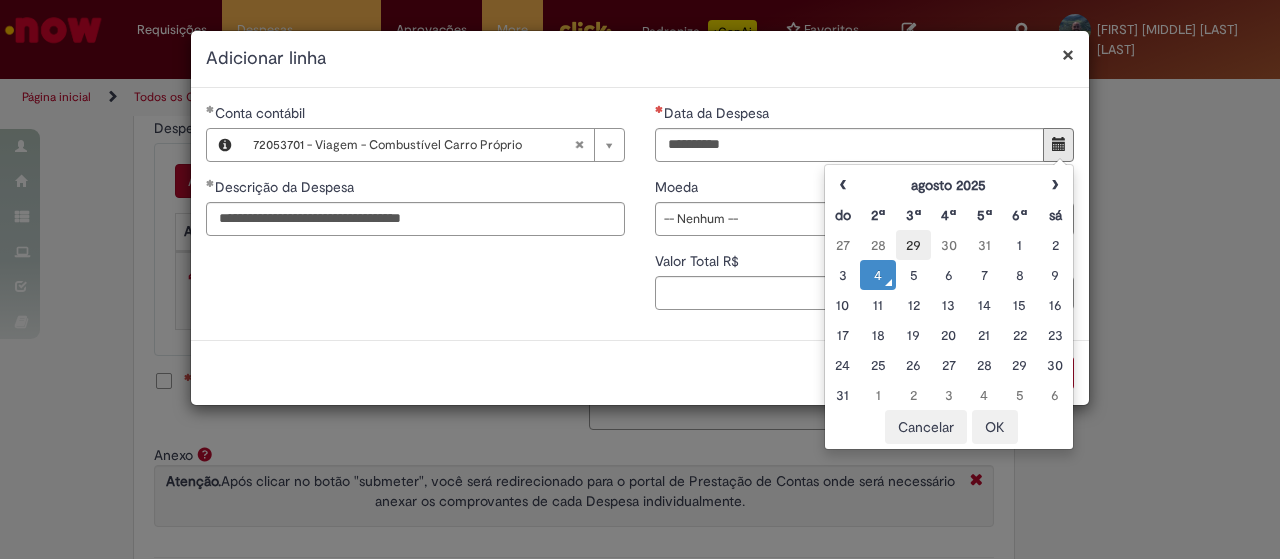 click on "29" at bounding box center [913, 245] 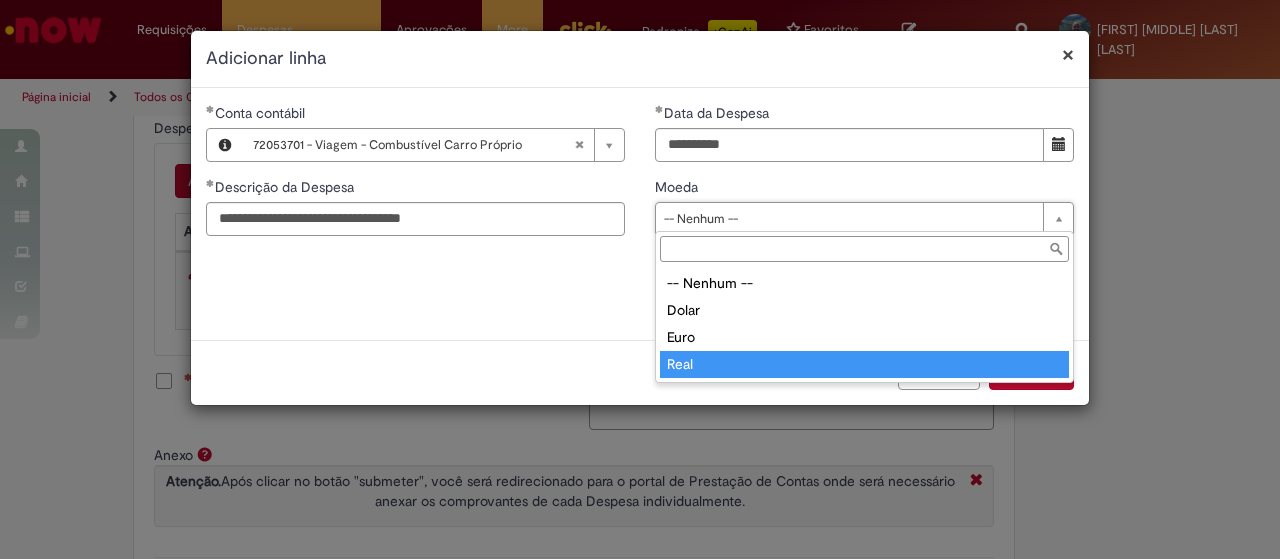 type on "****" 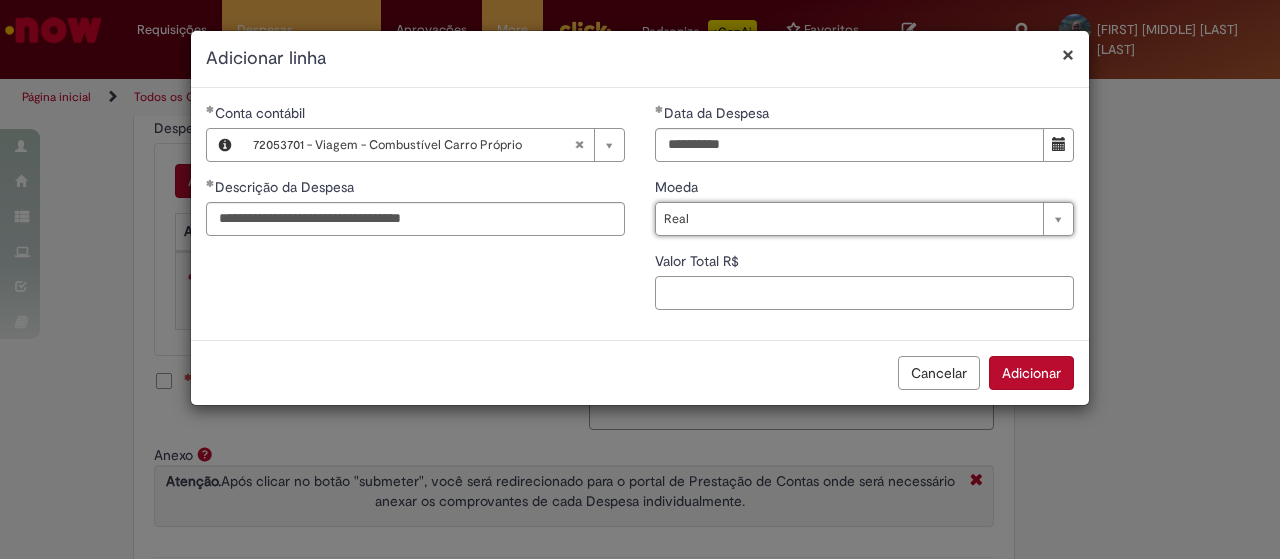 click on "Valor Total R$" at bounding box center (864, 293) 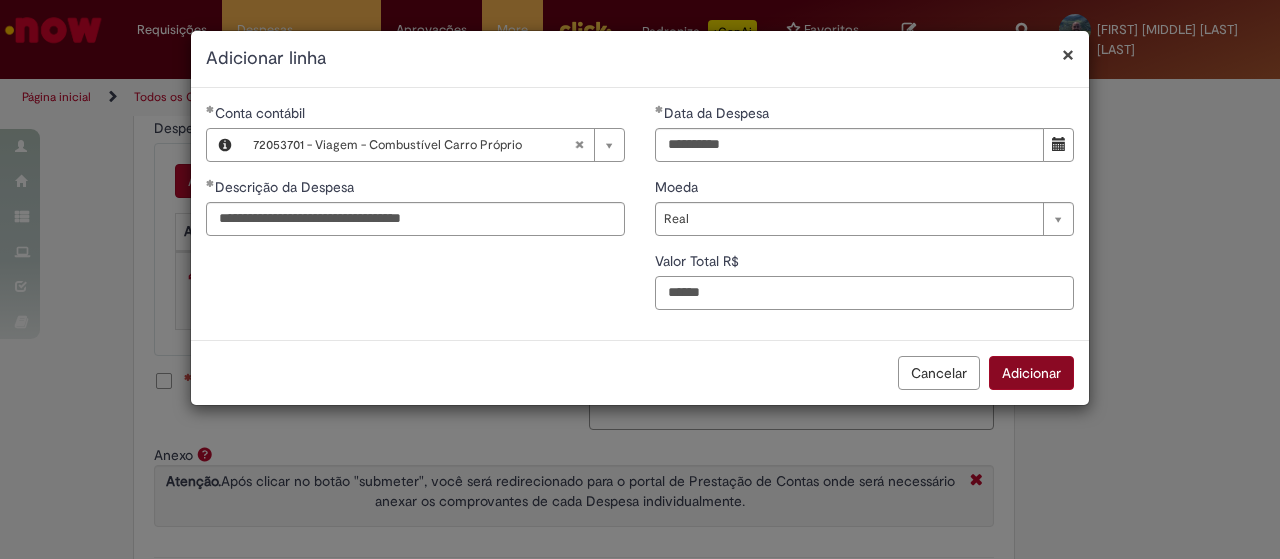 type on "******" 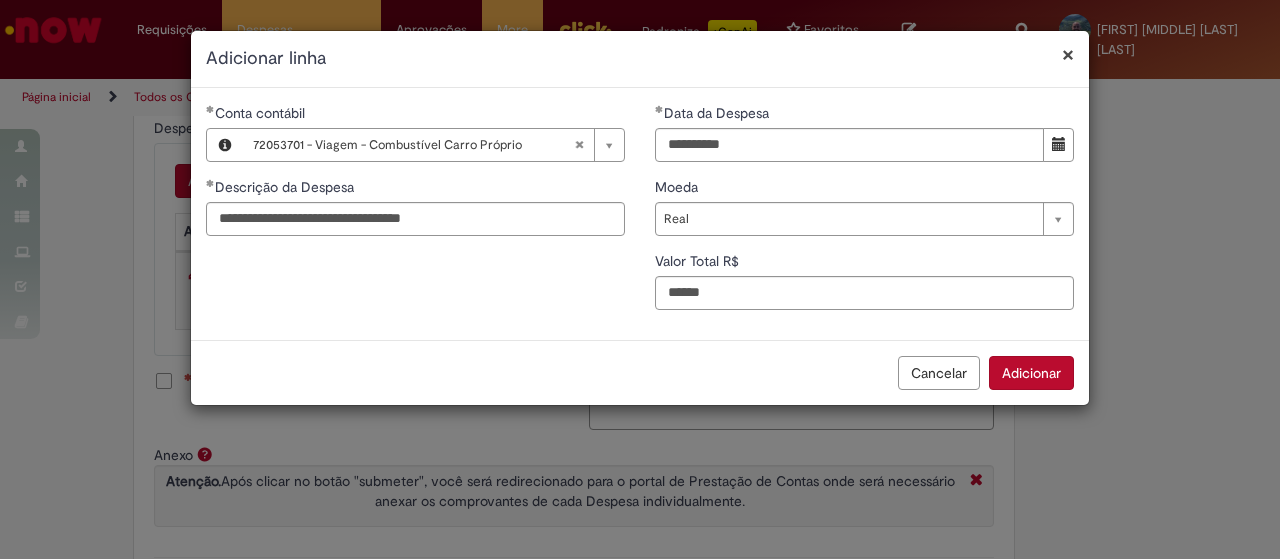 click on "Adicionar" at bounding box center (1031, 373) 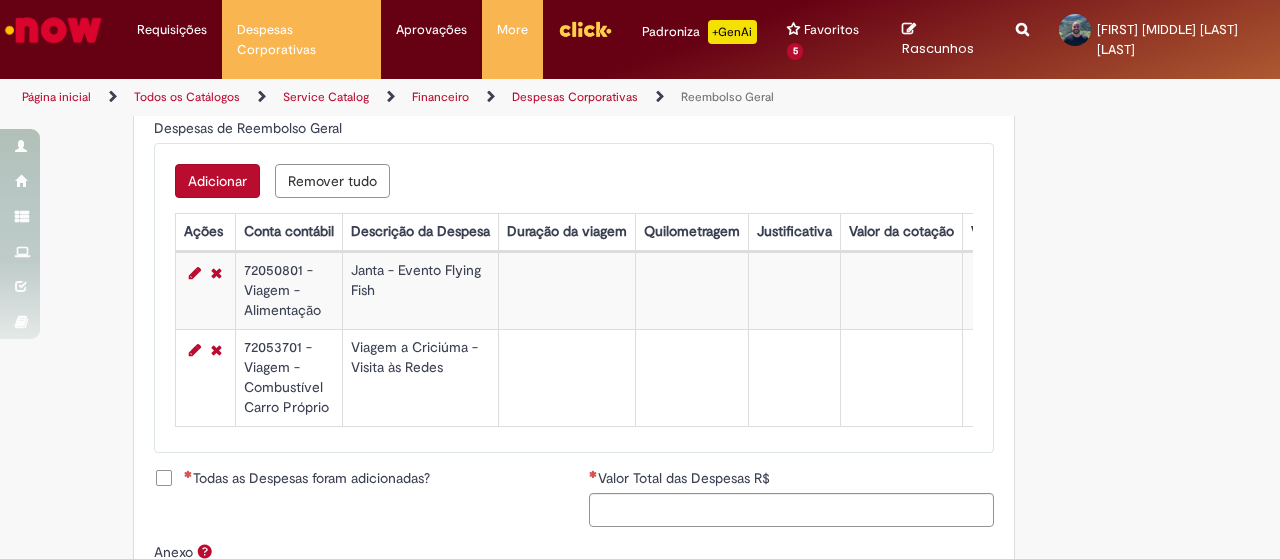 click on "Todas as Despesas foram adicionadas?" at bounding box center [307, 478] 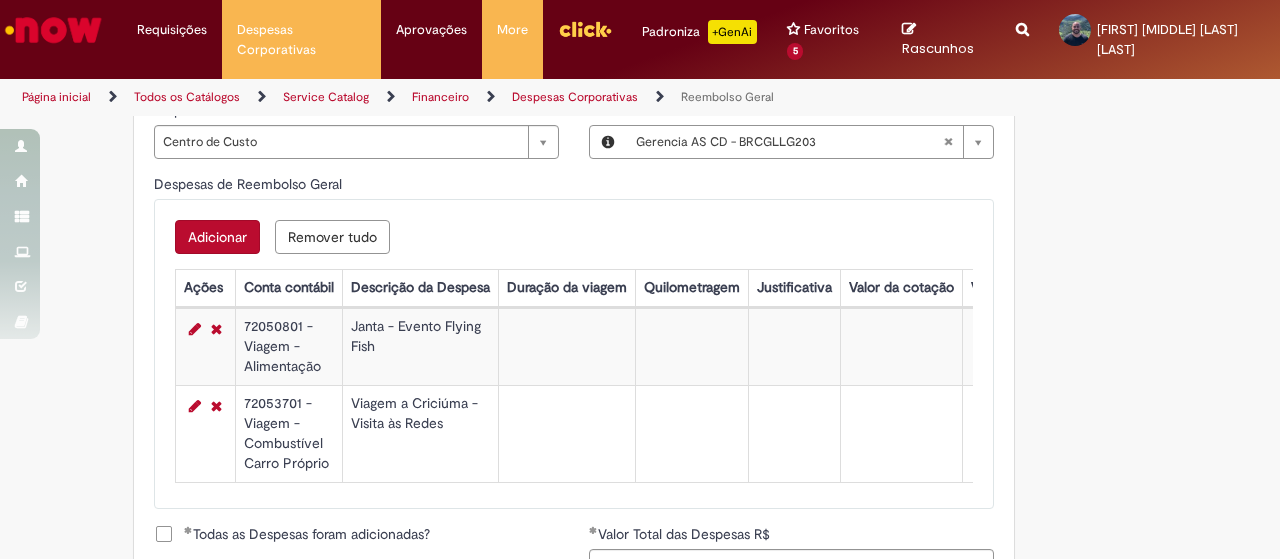 scroll, scrollTop: 1084, scrollLeft: 0, axis: vertical 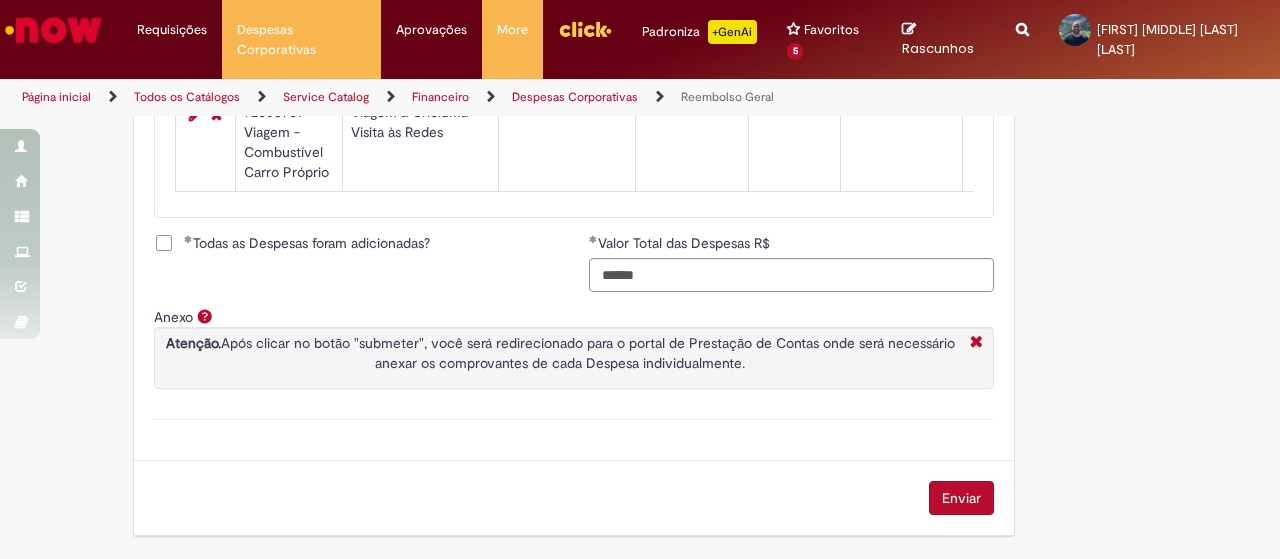 click on "Enviar" at bounding box center (961, 498) 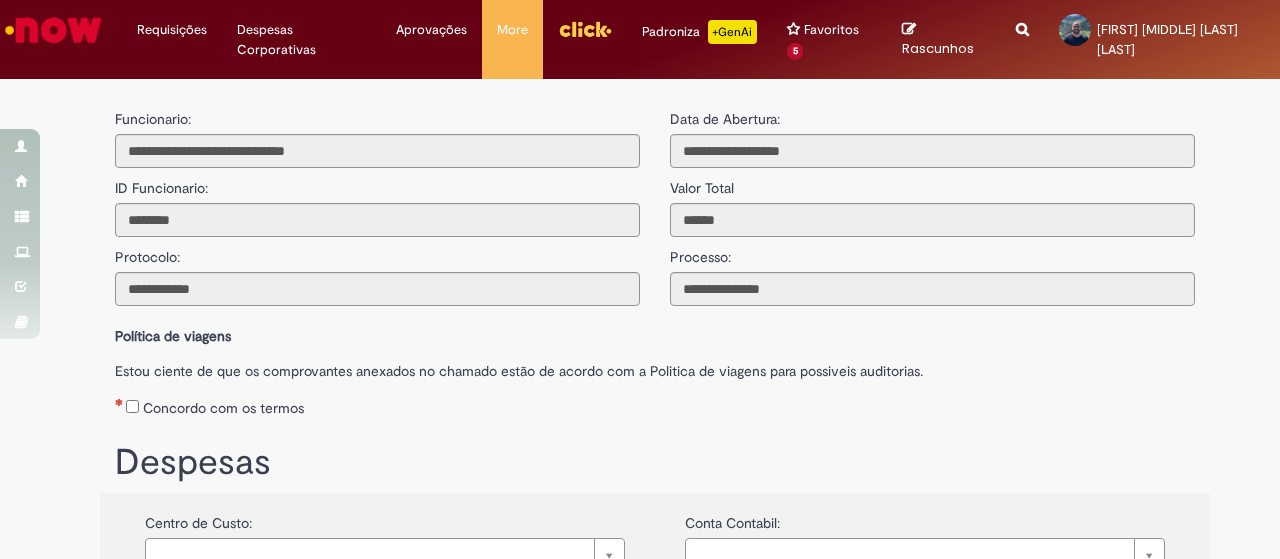 scroll, scrollTop: 0, scrollLeft: 0, axis: both 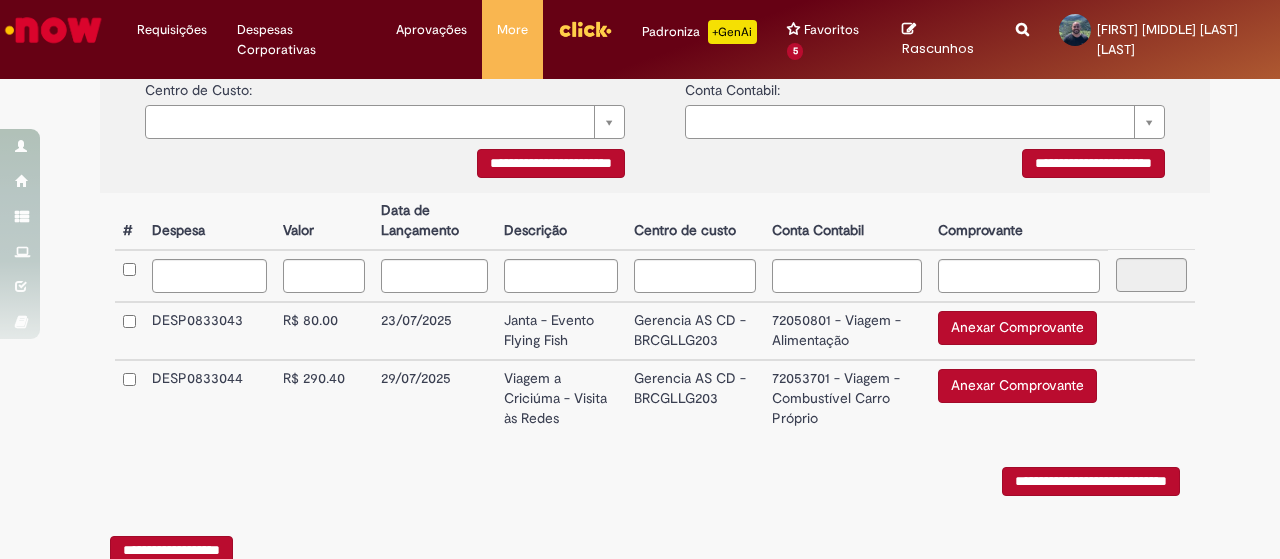 click on "Anexar Comprovante" at bounding box center [1017, 328] 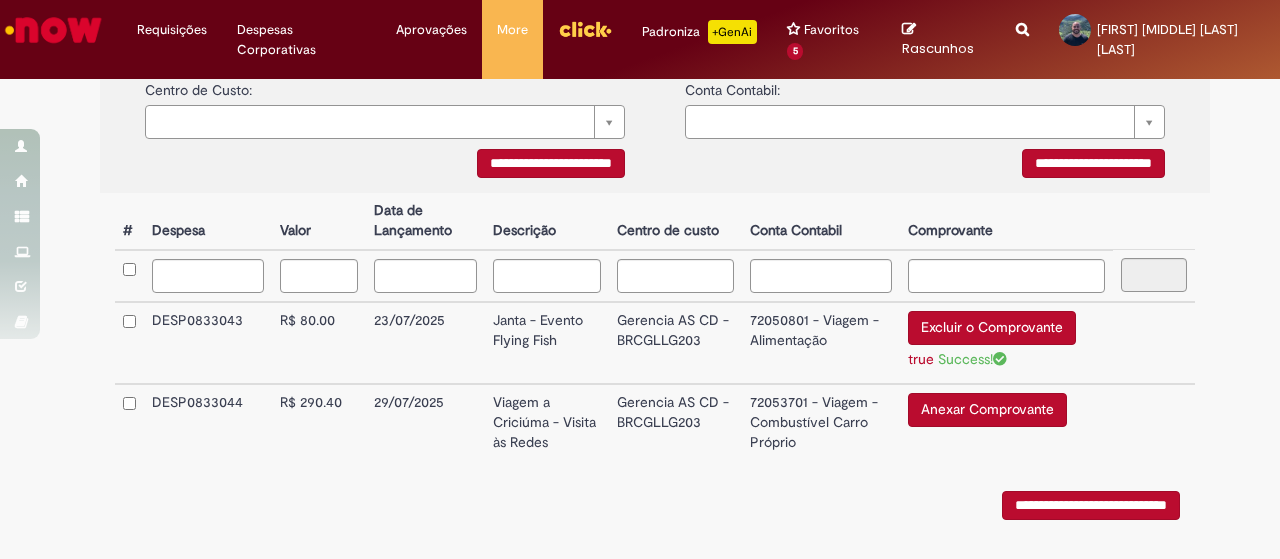 click on "Anexar Comprovante" at bounding box center (987, 410) 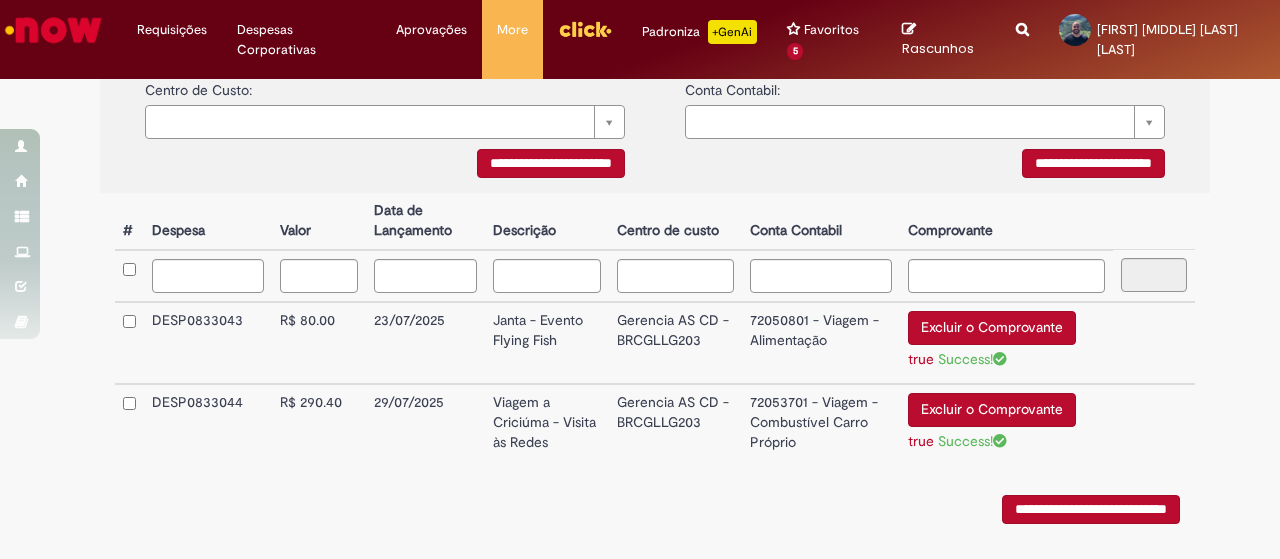 click on "**********" at bounding box center [1091, 509] 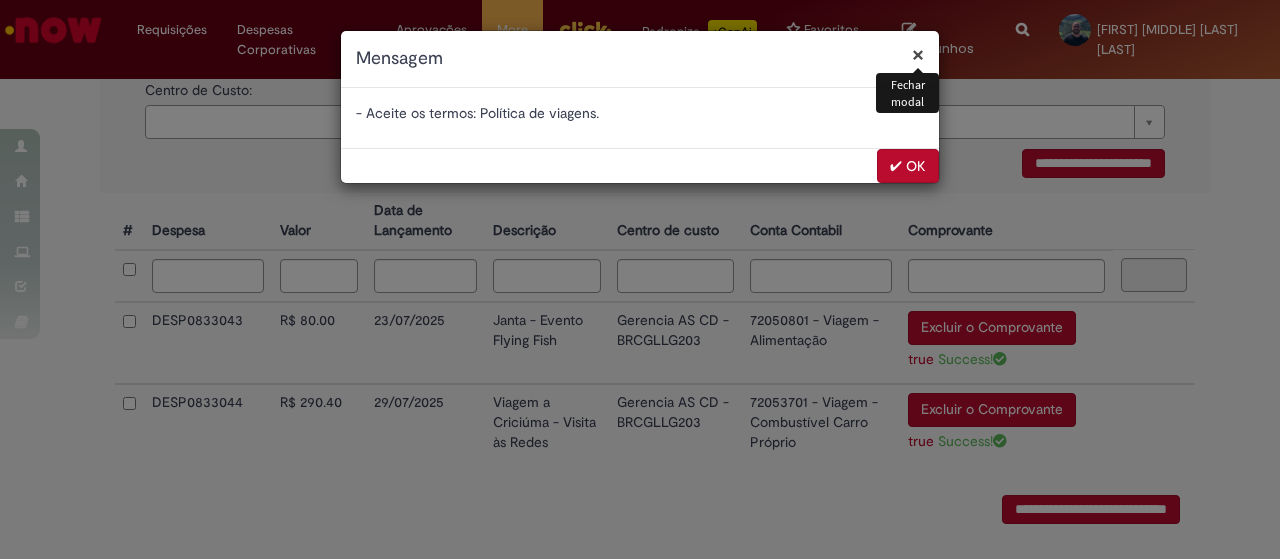 click on "✔ OK" at bounding box center [908, 166] 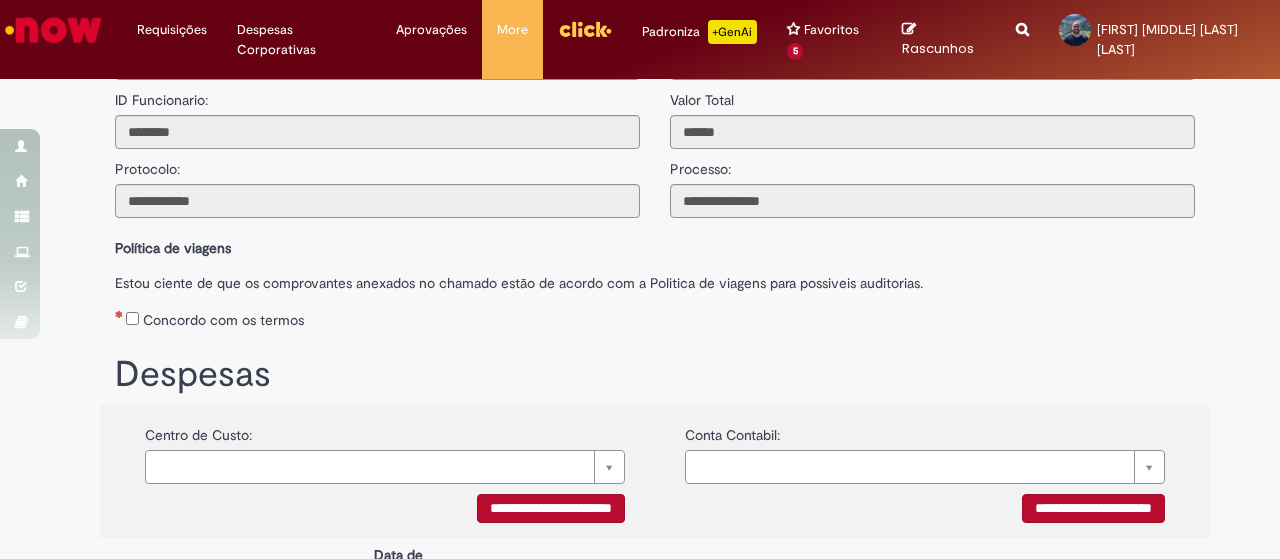 scroll, scrollTop: 66, scrollLeft: 0, axis: vertical 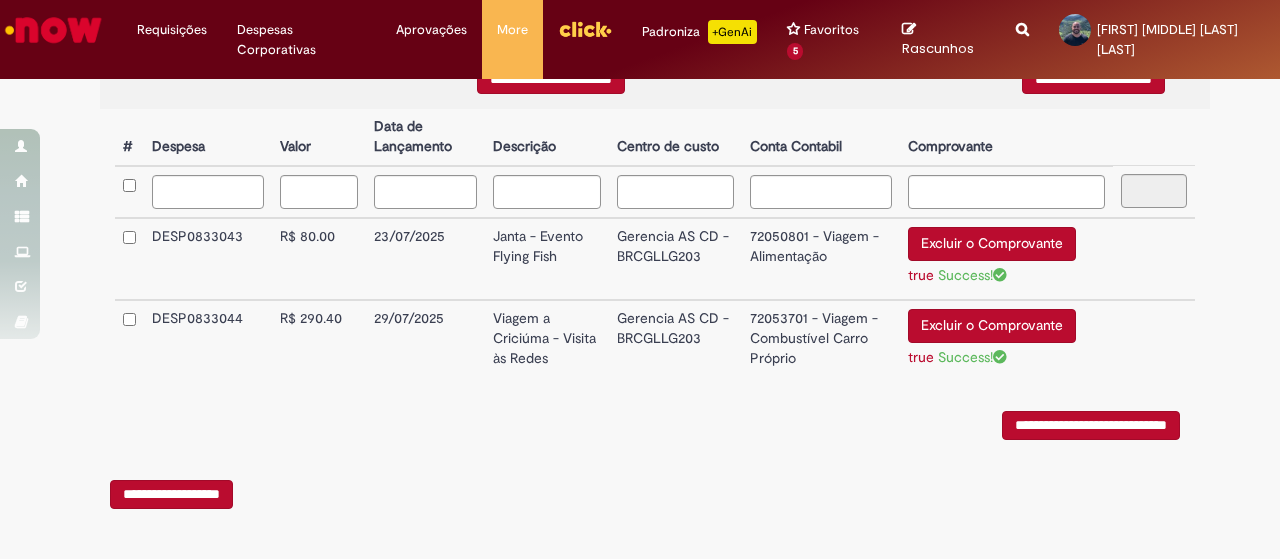 click on "**********" at bounding box center (1091, 425) 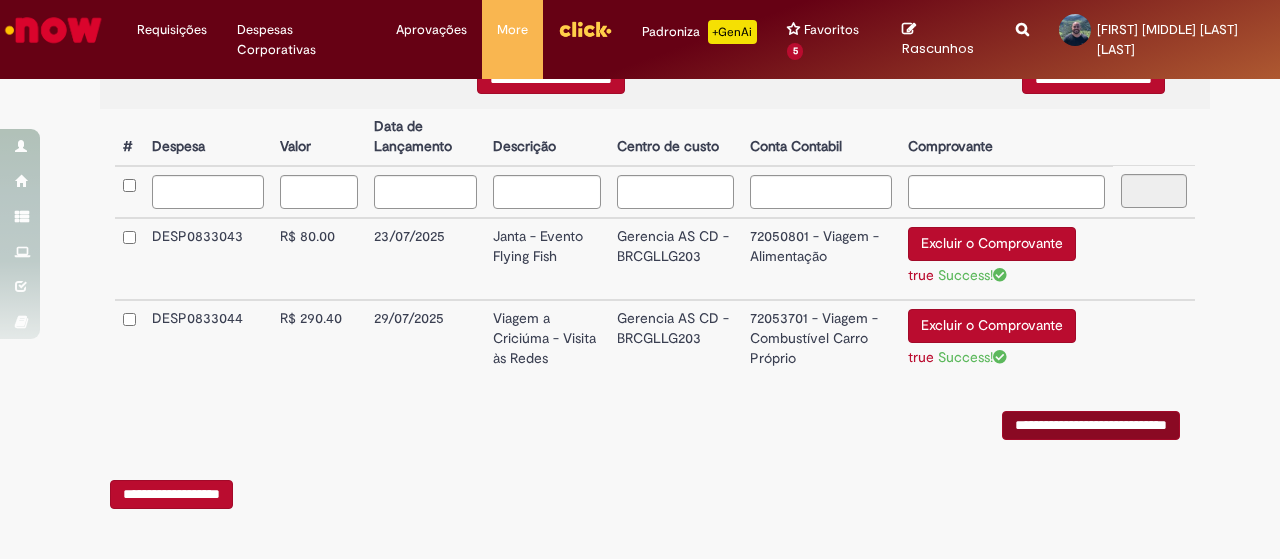 scroll, scrollTop: 0, scrollLeft: 0, axis: both 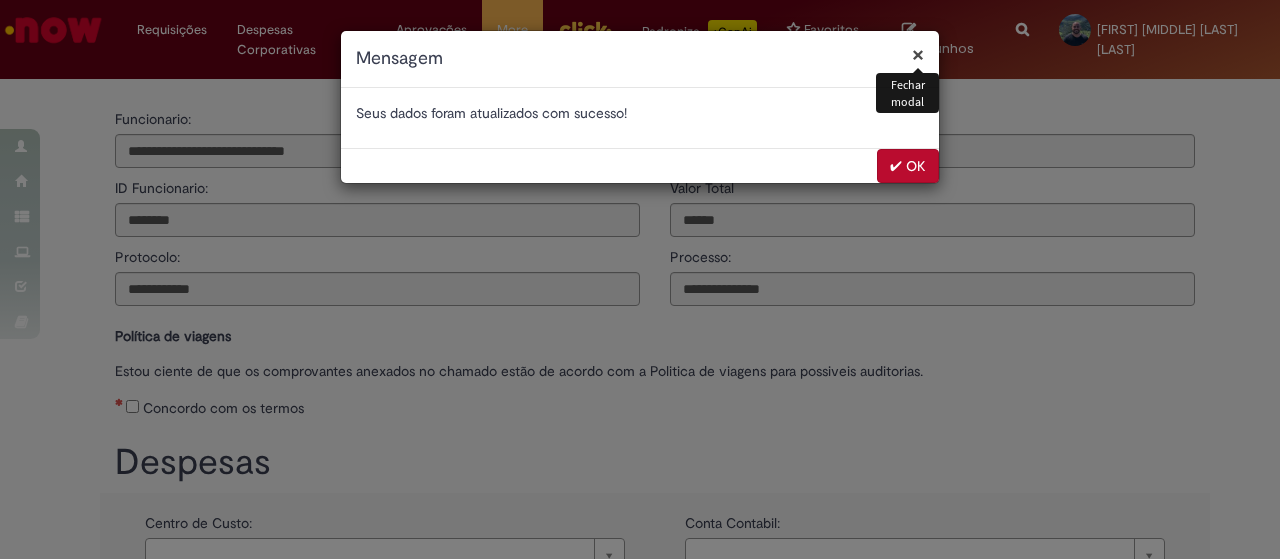 click on "✔ OK" at bounding box center (908, 166) 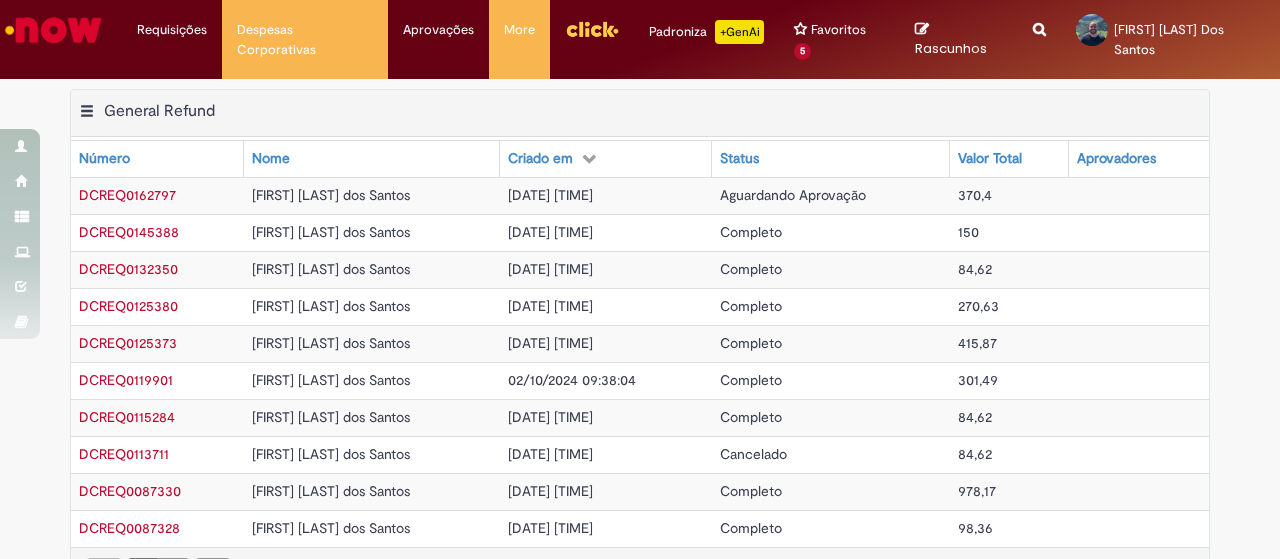 scroll, scrollTop: 0, scrollLeft: 0, axis: both 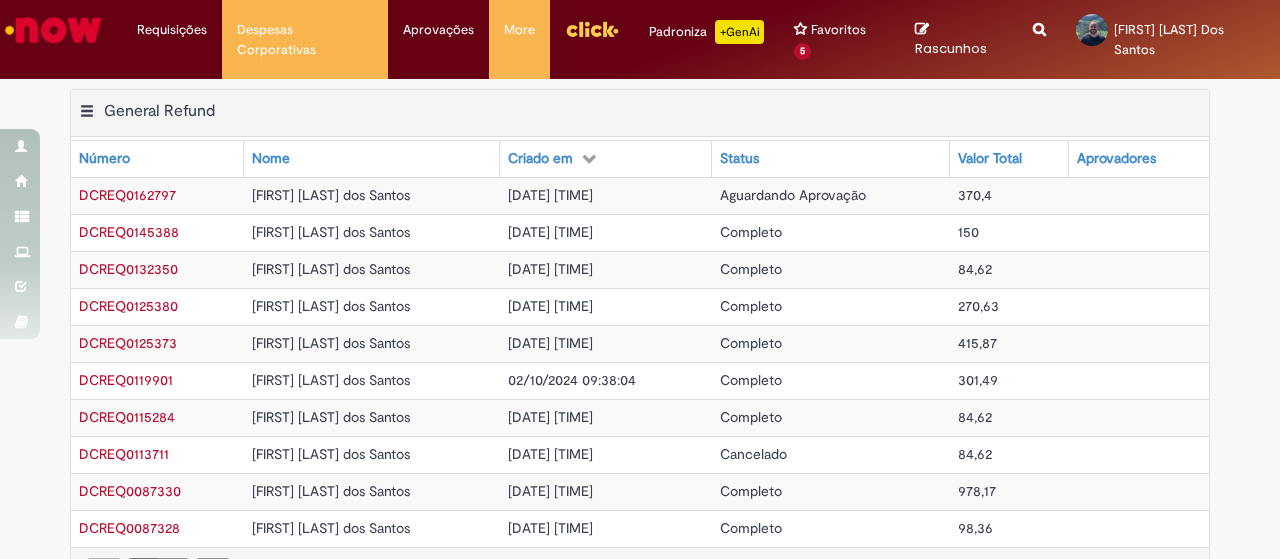 click on "Exportar como PDF   Exportar como Excel   Exportar como CSV
General Refund Tabela - Página 1
Mostrar filtro       Tudo     >   Funcionário é Mauro Fylipe Teodoro dos Santos     >   Processo = Reembolso Geral
General Refund
Número
Nome
Criado em
Status
Valor Total
Aprovadores
DCREQ0162797 Mauro Fylipe Teodoro dos Santos 04/08/2025 09:00:54 Aguardando Aprovação 370,4
DCREQ0145388 Mauro Fylipe Teodoro dos Santos 31/03/2025 09:16:32 Completo 150
DCREQ0132350 Mauro Fylipe Teodoro dos Santos 13/12/2024 15:52:56 Completo 84,62
DCREQ0125380 Mauro Fylipe Teodoro dos Santos 04/11/2024 16:29:05 Completo 270,63
DCREQ0125373 Mauro Fylipe Teodoro dos Santos 04/11/2024 16:05:03" at bounding box center (640, 355) 